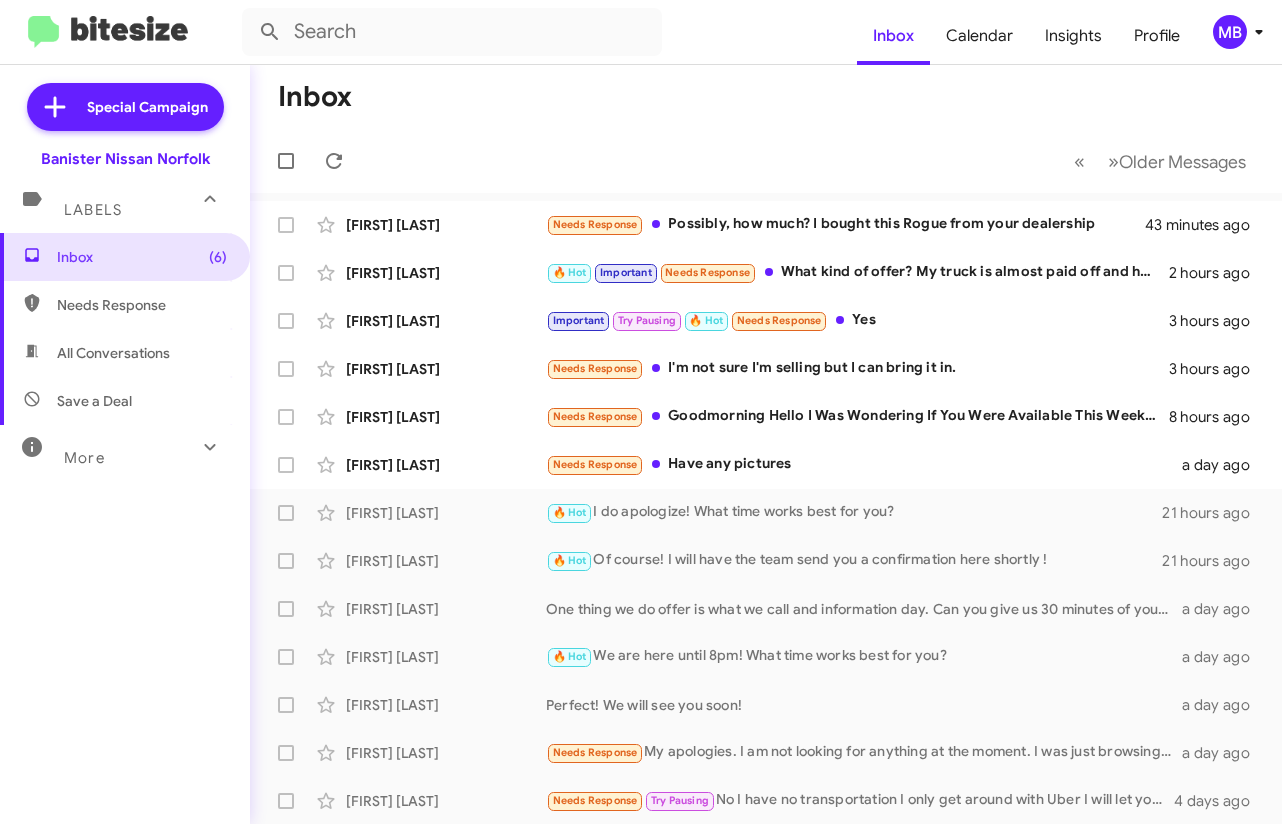 scroll, scrollTop: 0, scrollLeft: 0, axis: both 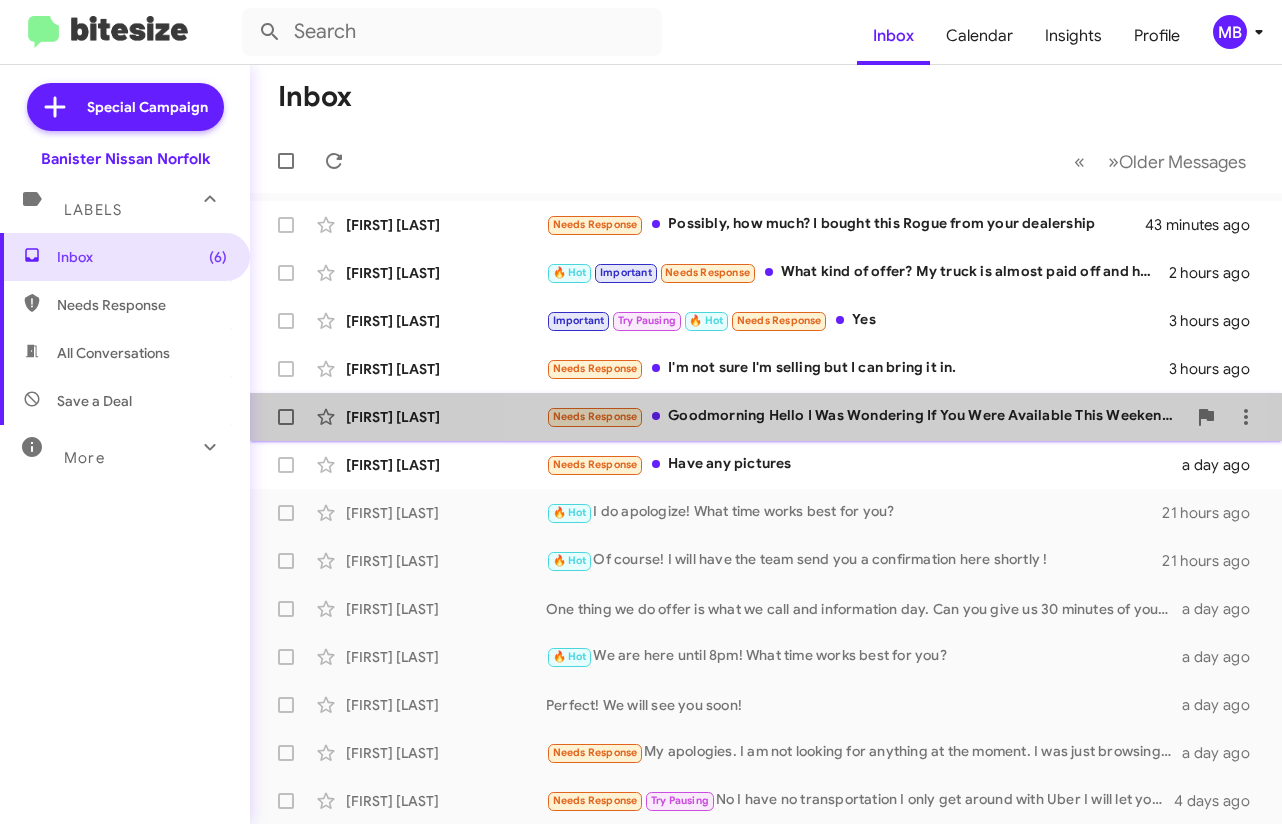 click on "Needs Response   Goodmorning Hello I Was Wondering If You Were Available This Weekend I Was Interested In Trading My Nissan Rouge" at bounding box center (846, 224) 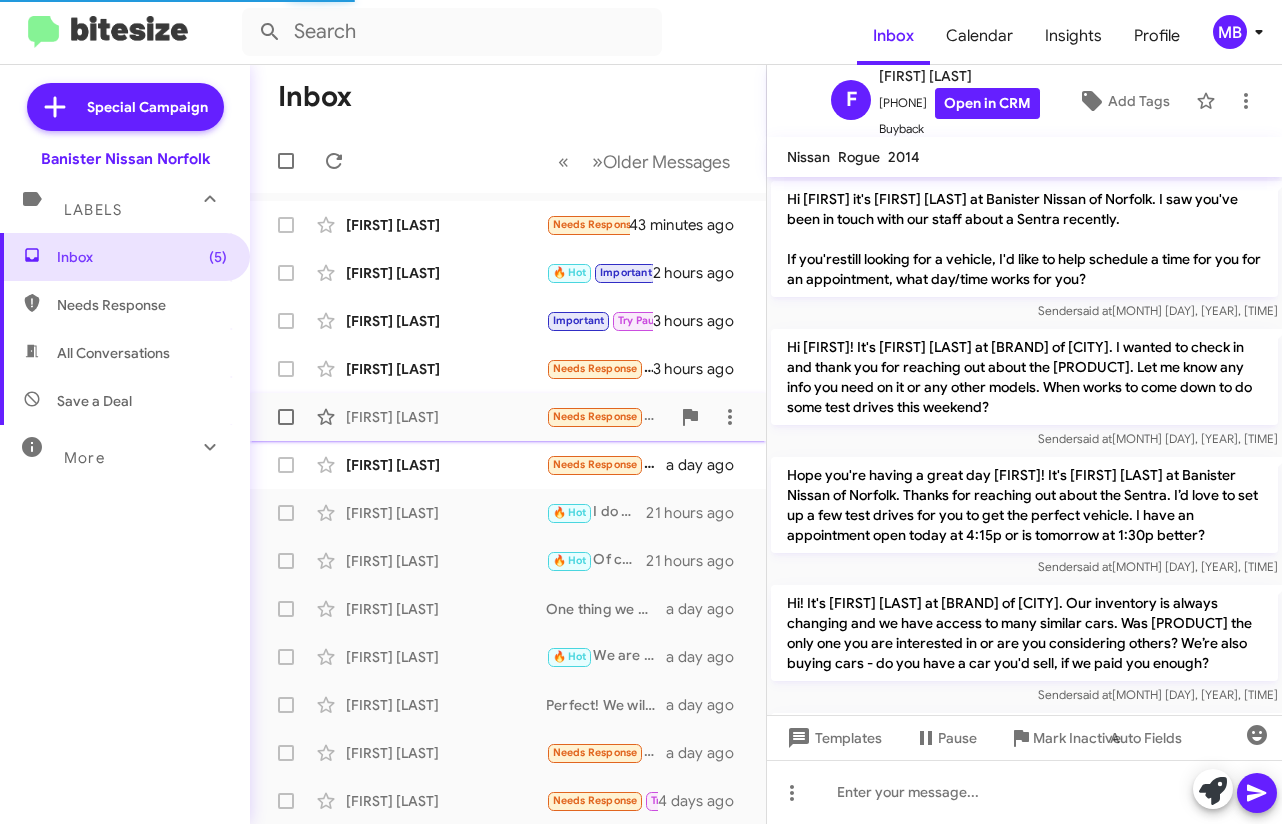 scroll, scrollTop: 2501, scrollLeft: 0, axis: vertical 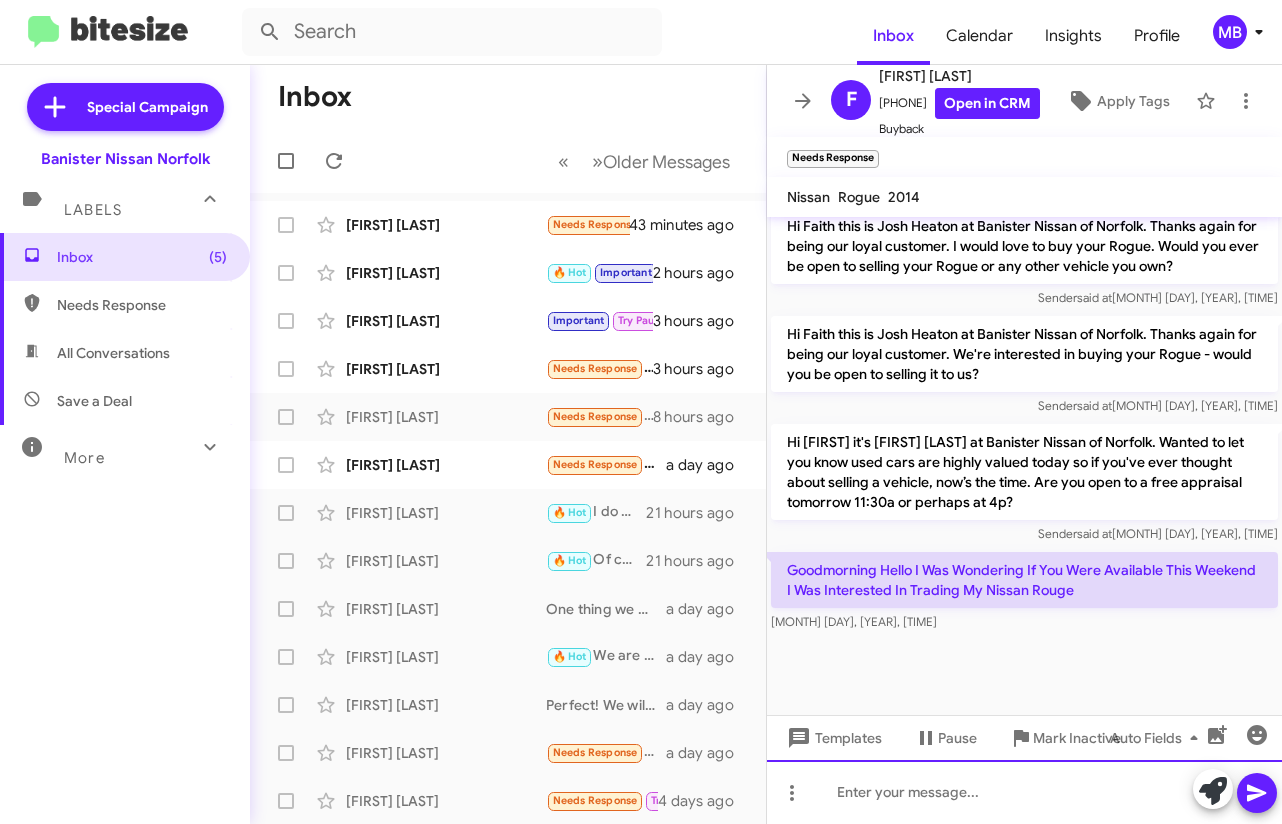 click at bounding box center (1024, 792) 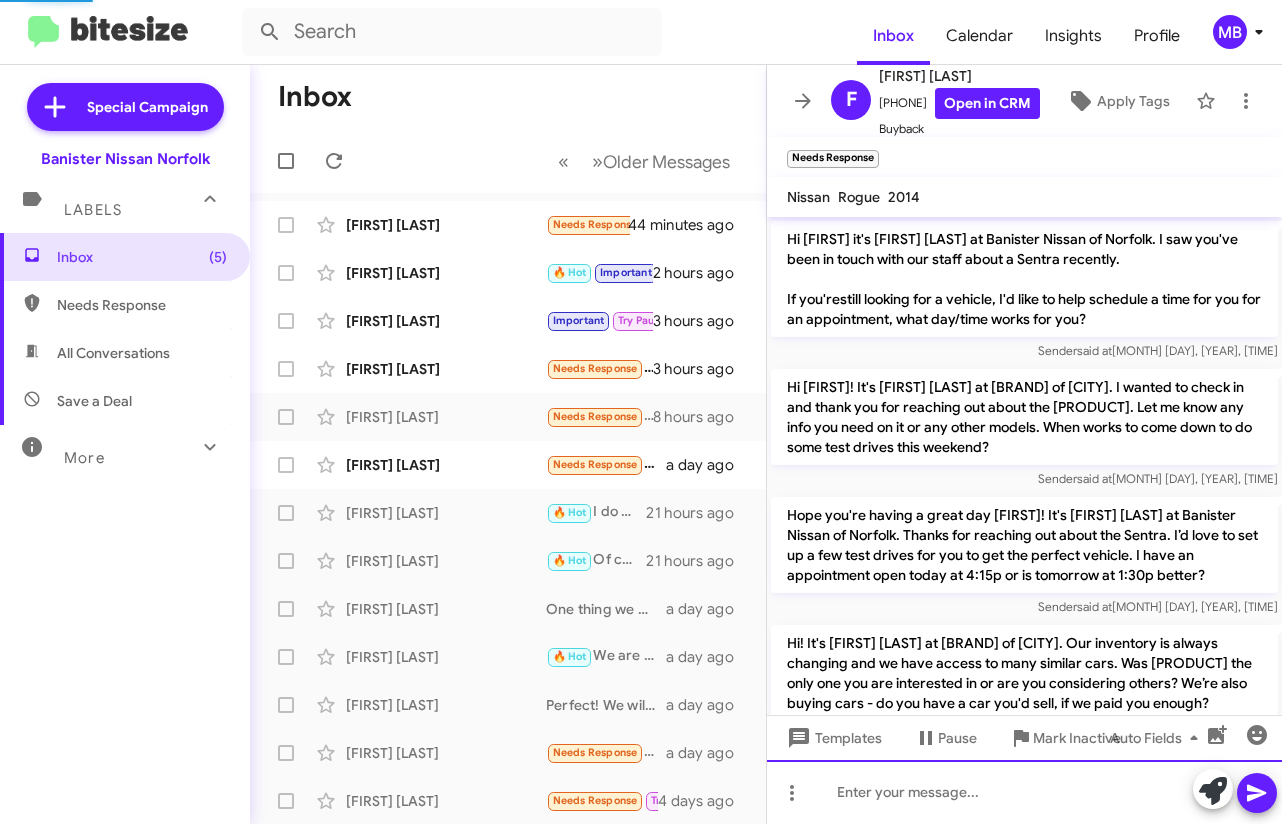 scroll, scrollTop: 100, scrollLeft: 0, axis: vertical 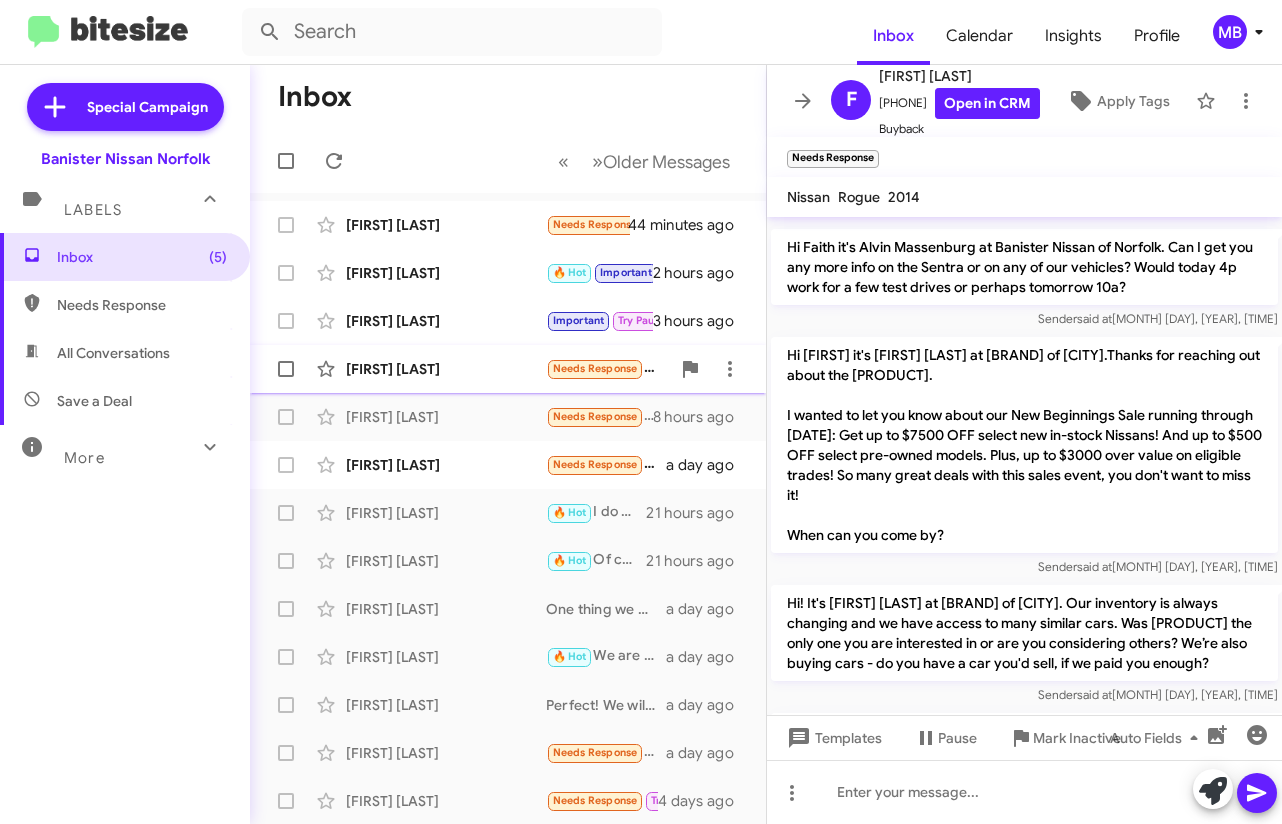 click on "Needs Response" at bounding box center [595, 224] 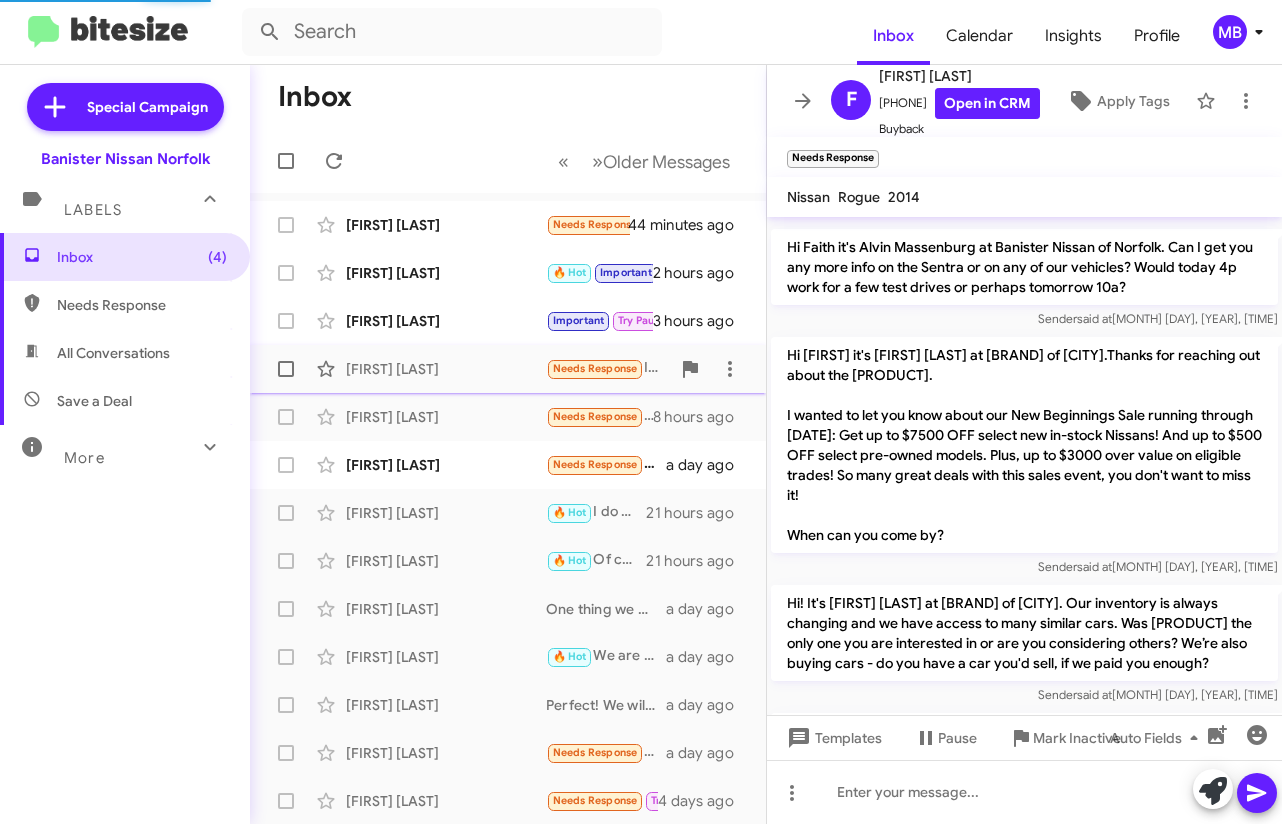 scroll, scrollTop: 73, scrollLeft: 0, axis: vertical 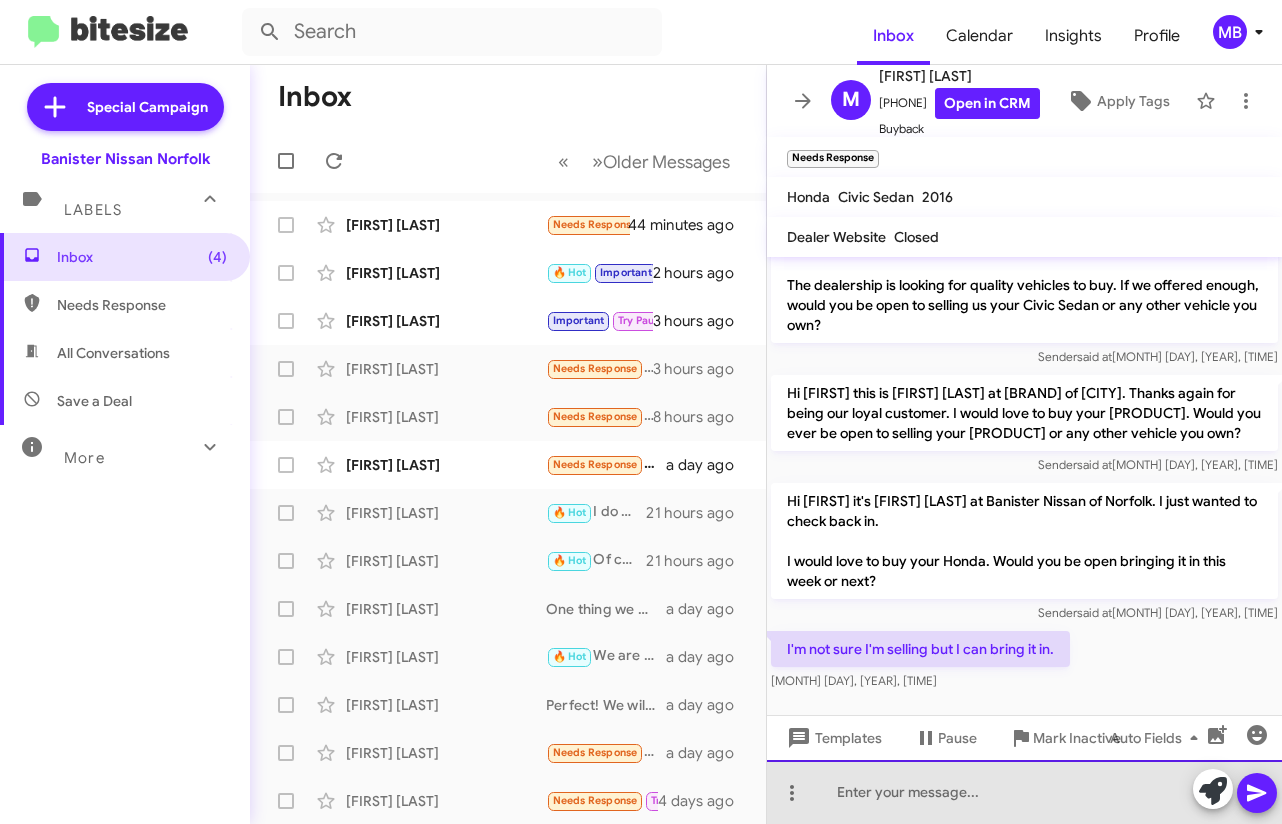 click at bounding box center (1024, 792) 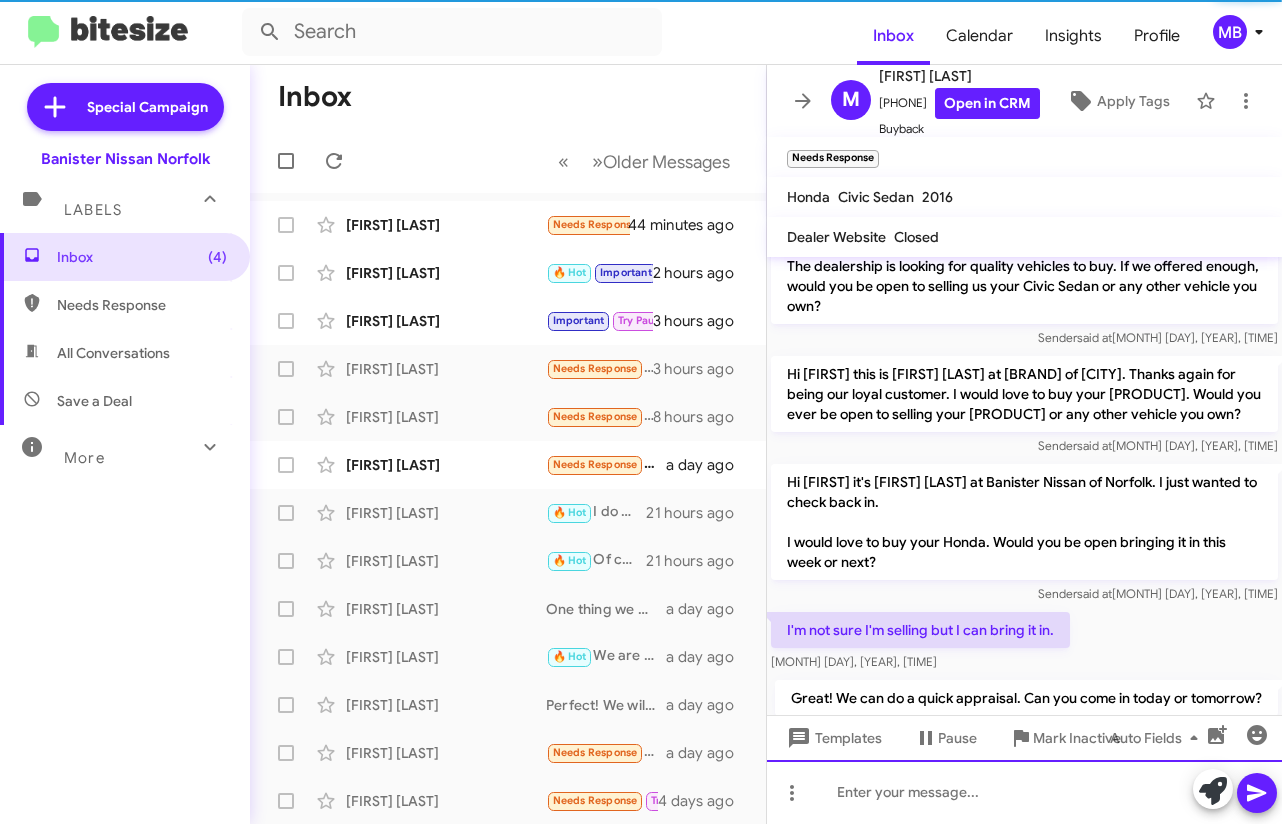 scroll, scrollTop: 166, scrollLeft: 0, axis: vertical 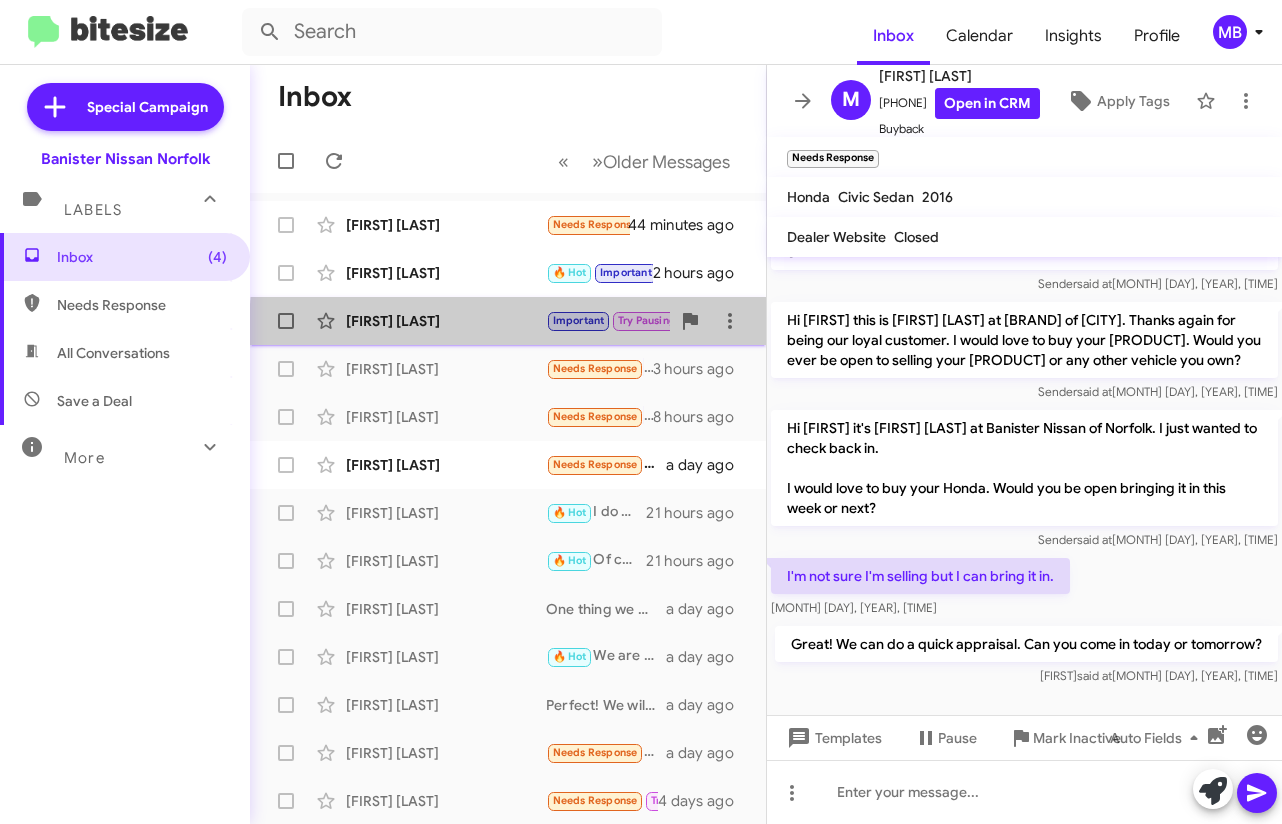 click on "[FIRST] [LAST]" at bounding box center [446, 225] 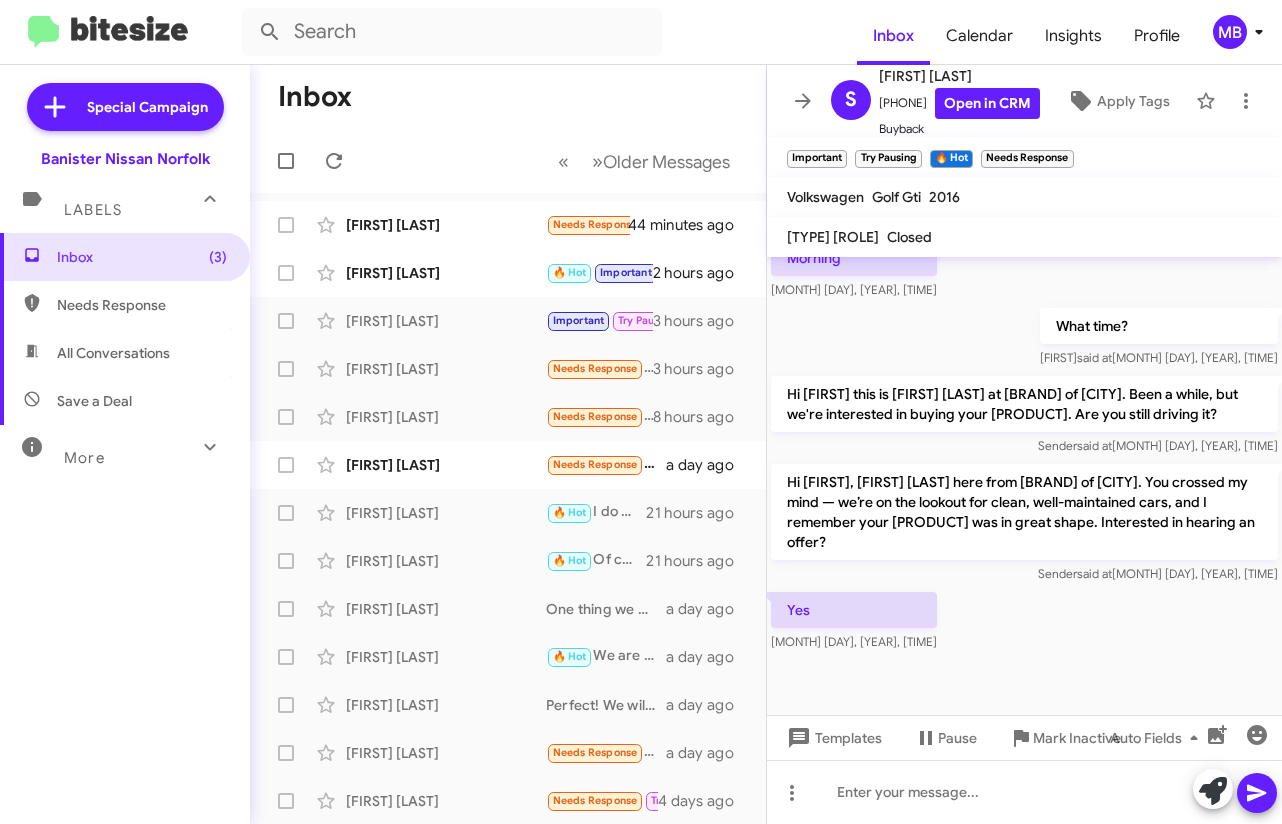 scroll, scrollTop: 697, scrollLeft: 0, axis: vertical 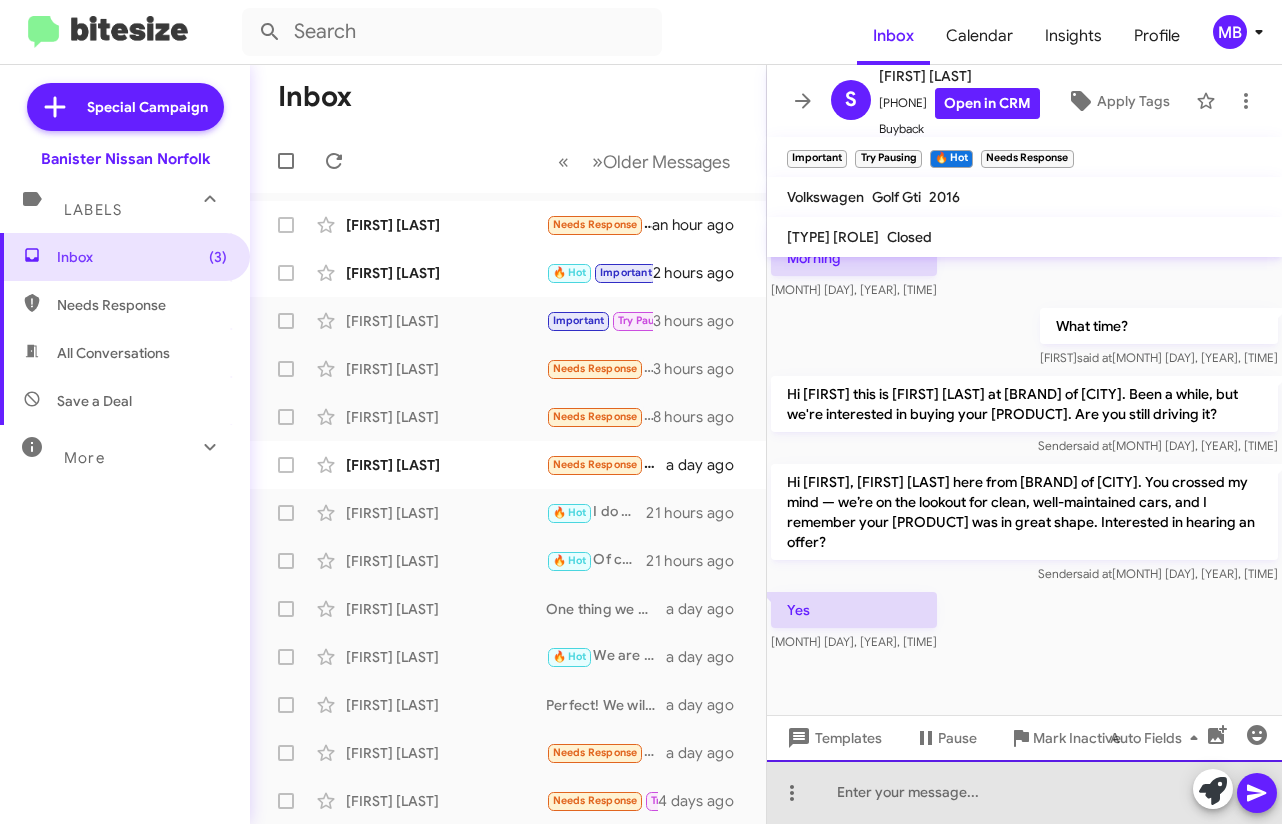 click at bounding box center [1024, 792] 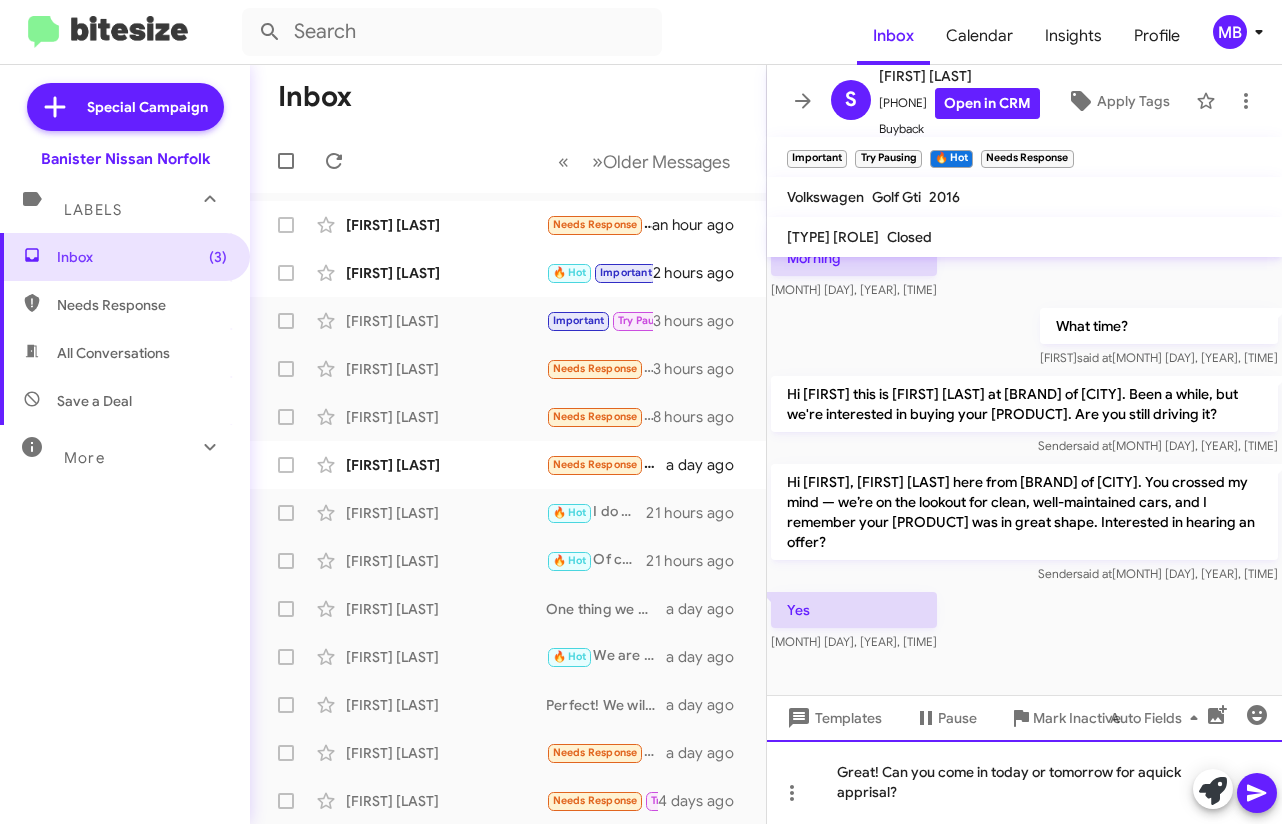 click on "Great! Can you come in today or tomorrow for aquick apprisal?" at bounding box center [1024, 782] 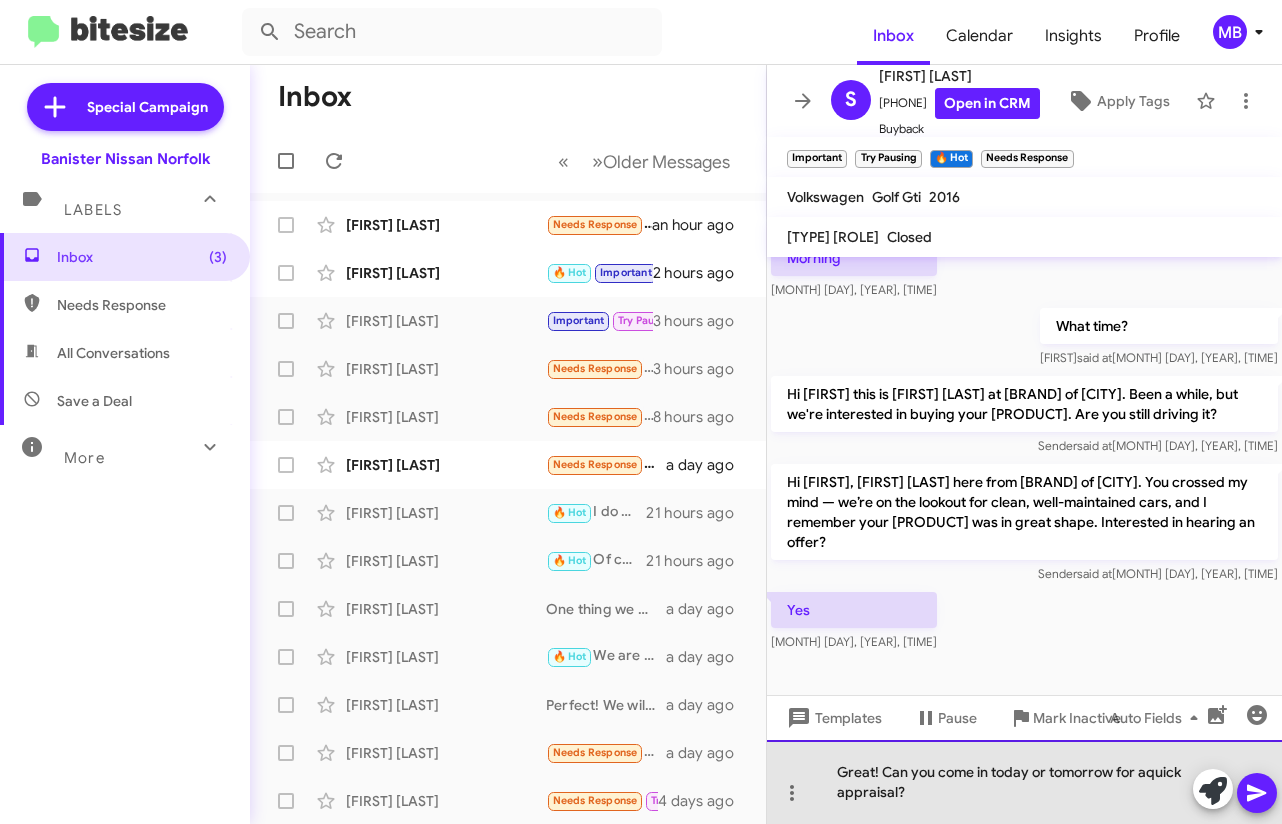 click on "Great! Can you come in today or tomorrow for aquick appraisal?" at bounding box center (1024, 782) 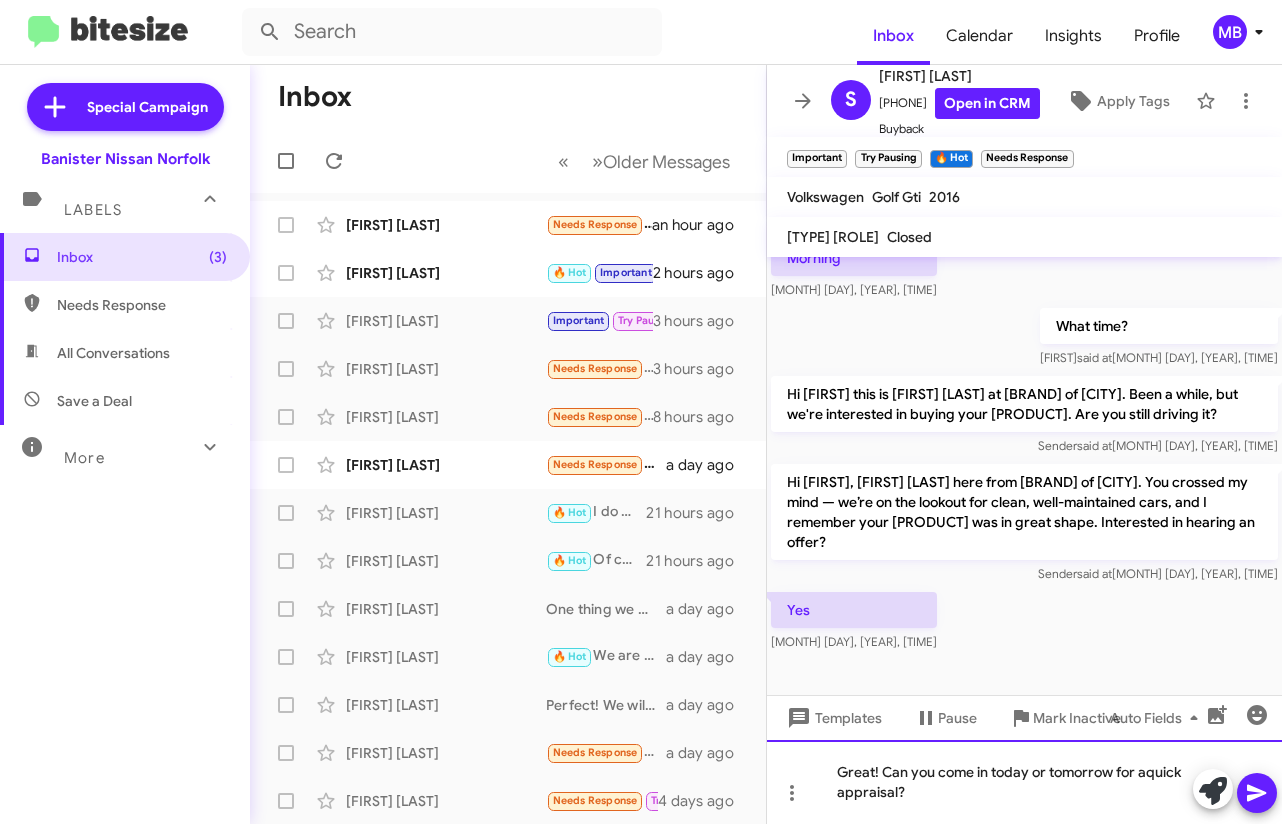 click on "a quick" at bounding box center [0, 0] 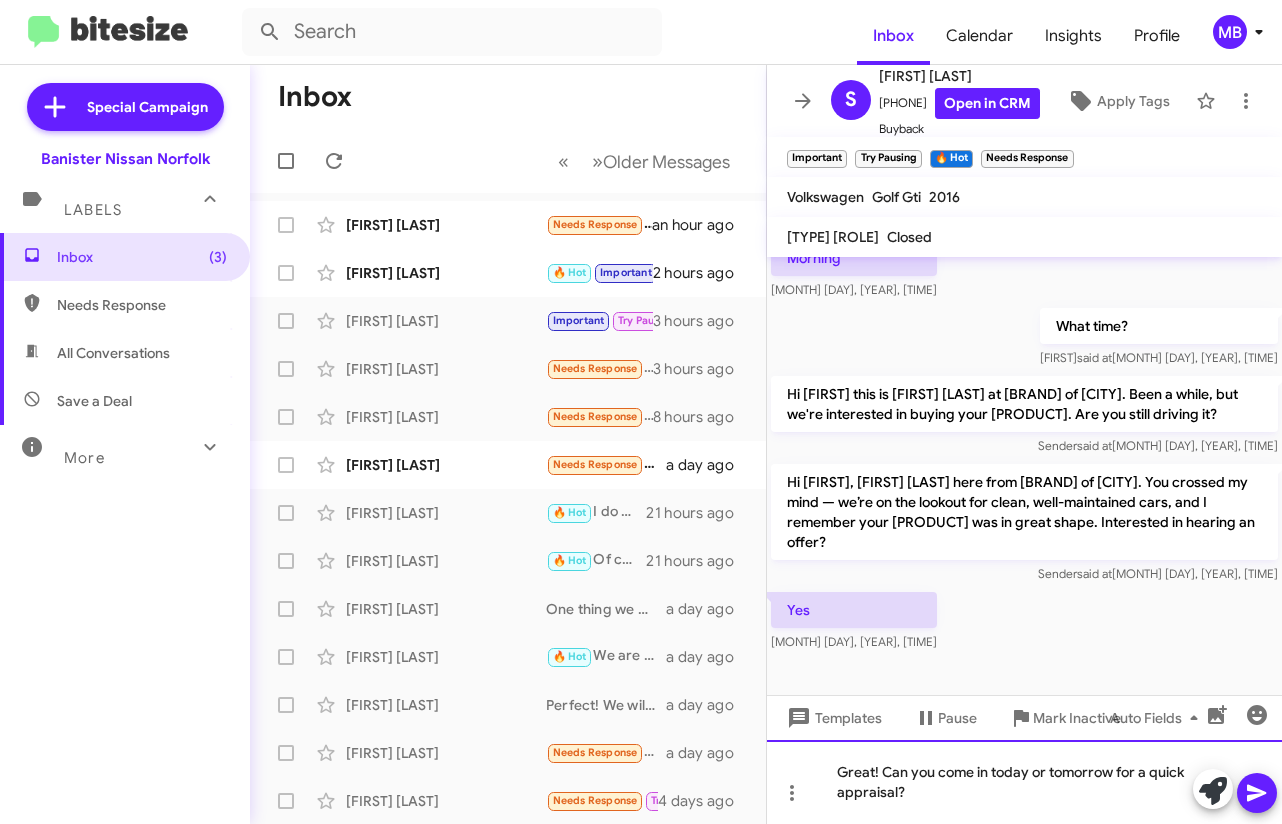 click on "Great! Can you come in today or tomorrow for a quick appraisal?" at bounding box center (1024, 782) 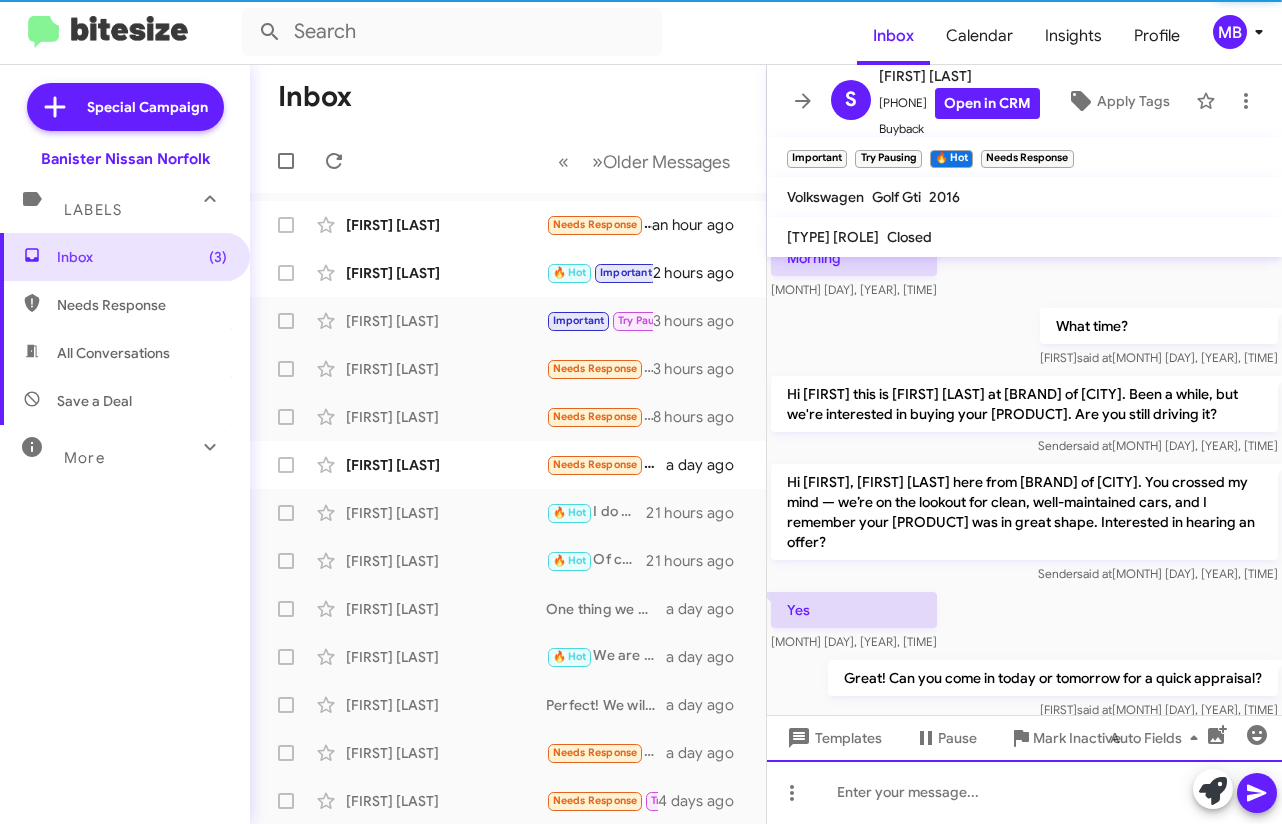 scroll, scrollTop: 0, scrollLeft: 0, axis: both 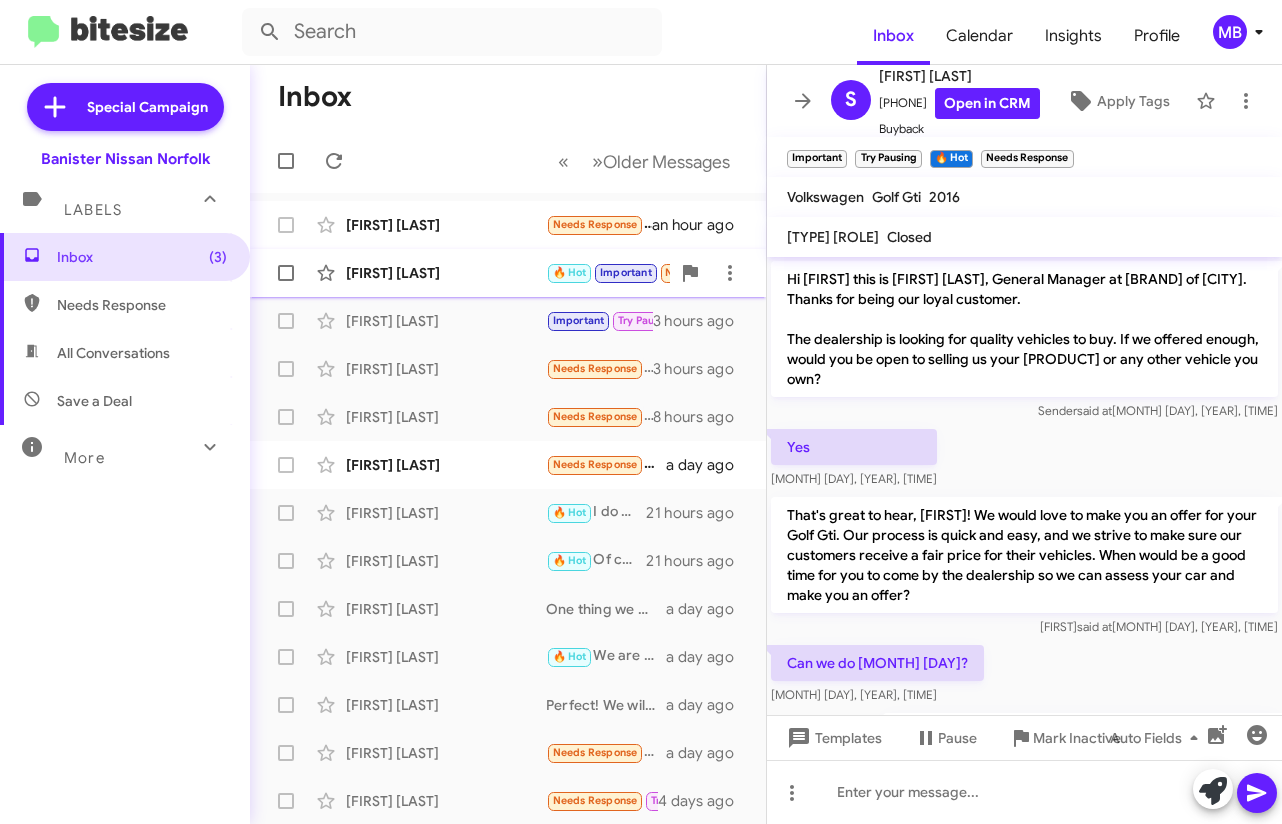click on "[FIRST] [LAST]" at bounding box center [446, 225] 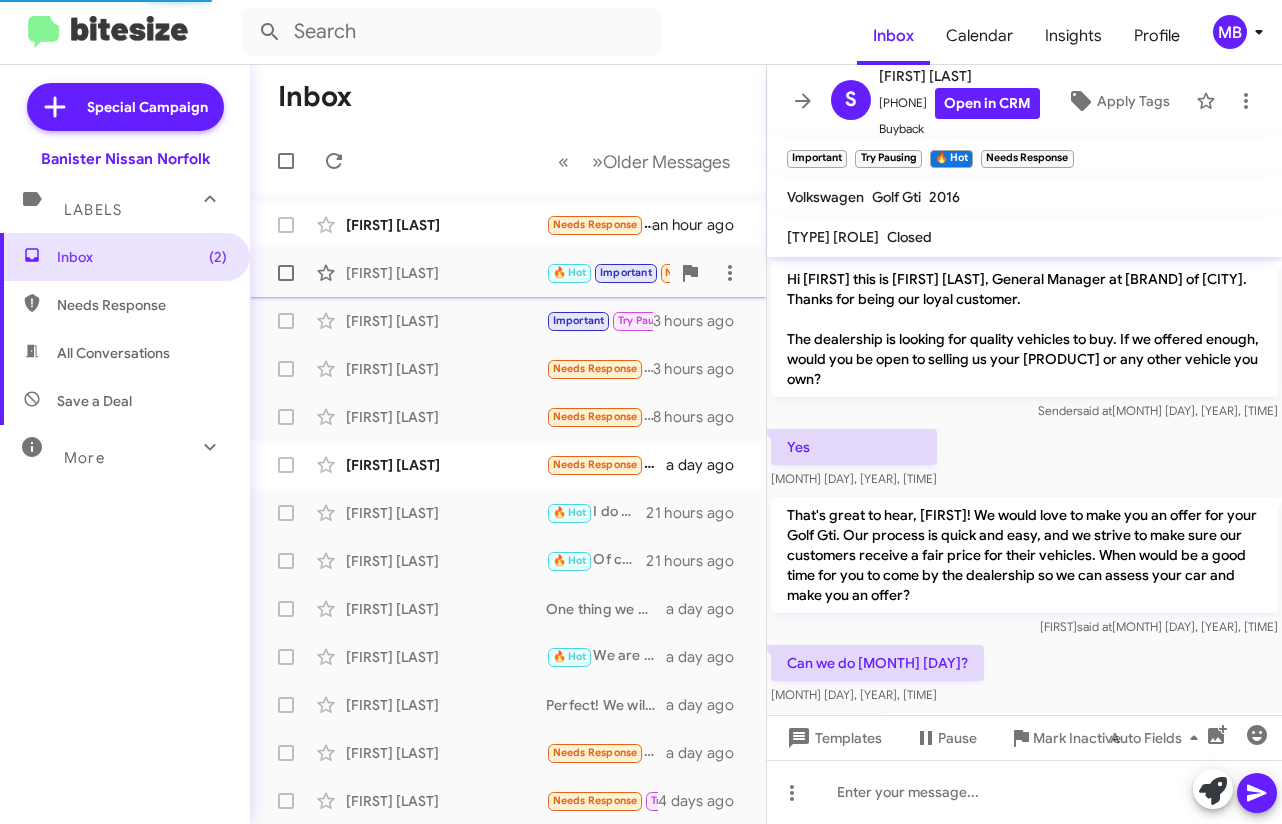 scroll, scrollTop: 664, scrollLeft: 0, axis: vertical 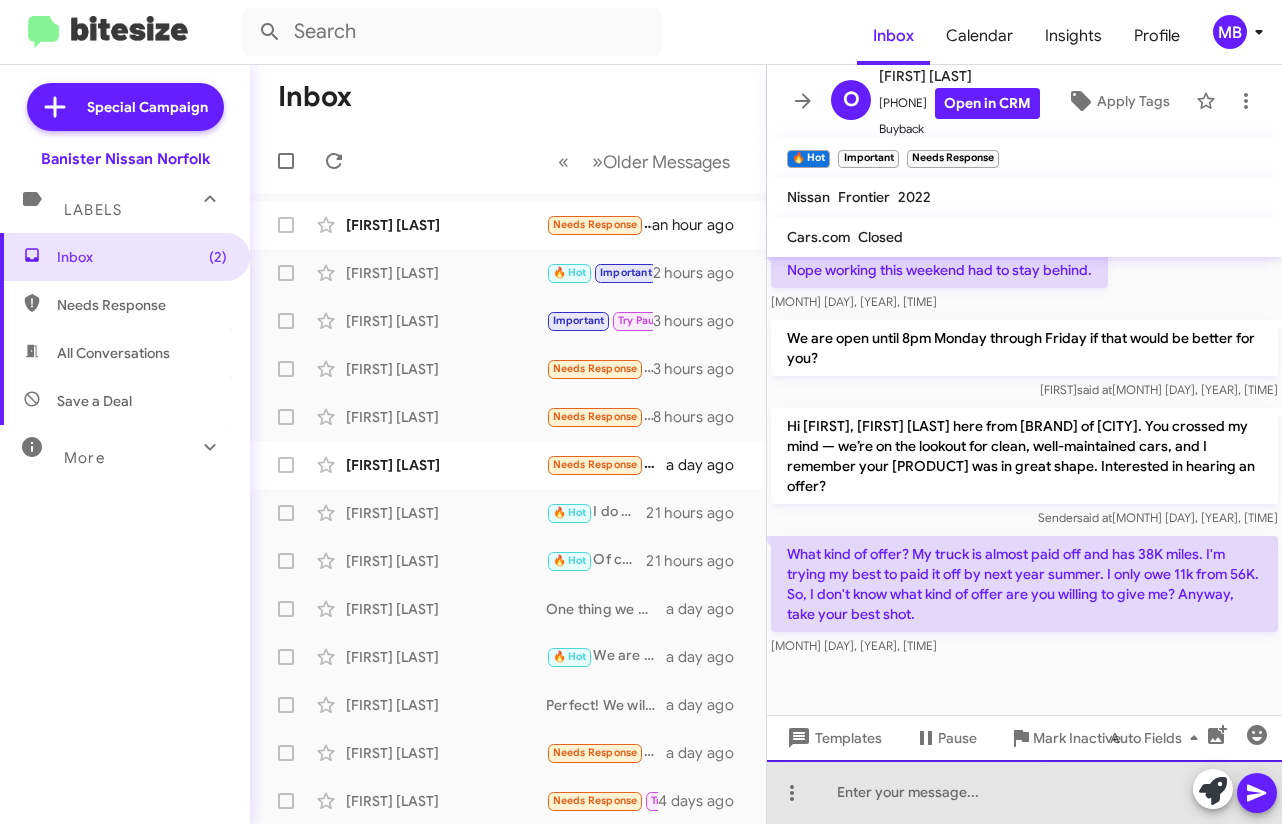 click at bounding box center (1024, 792) 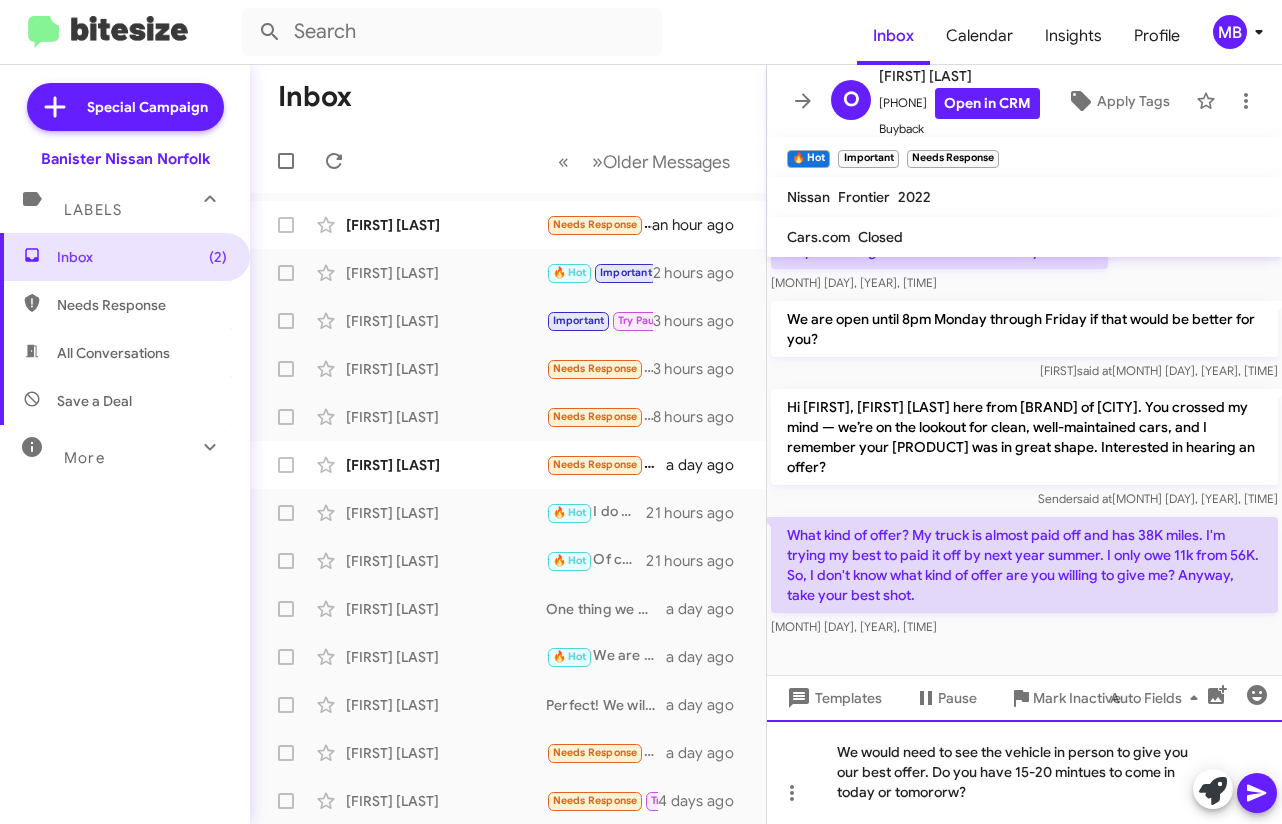 click on "We would need to see the vehicle in person to give you our best offer. Do you have 15-20 mintues to come in today or tomororw?" at bounding box center [1024, 772] 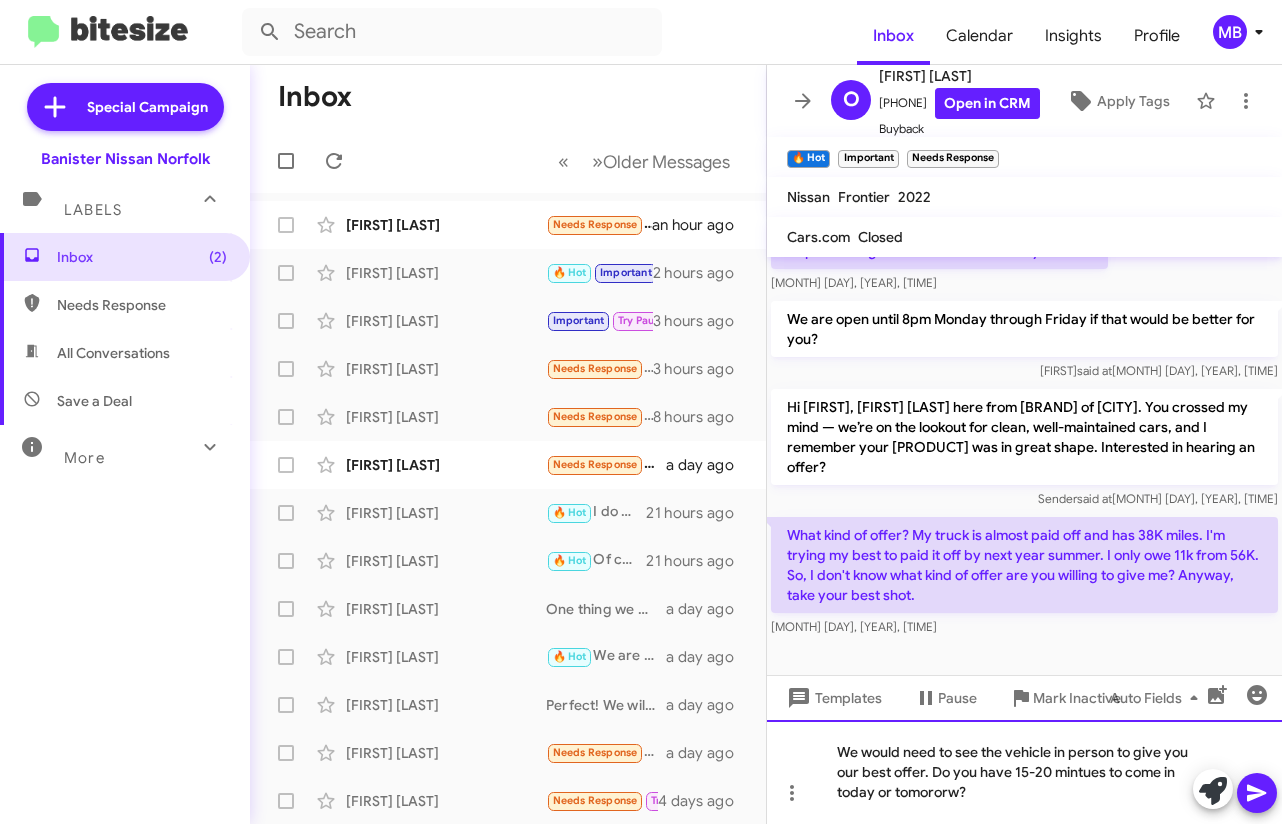 click on "ut" at bounding box center [0, 0] 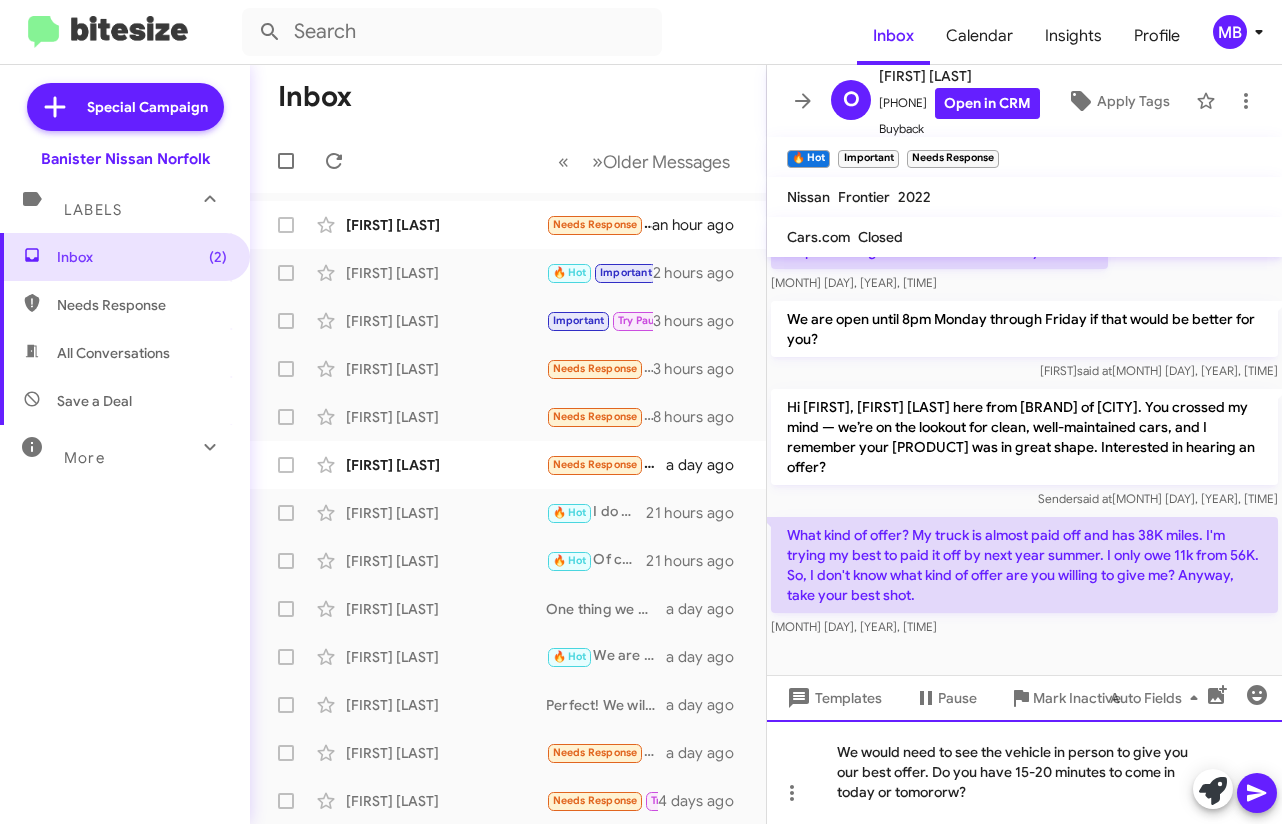 click on "We would need to see the vehicle in person to give you our best offer. Do you have 15-20 minutes to come in today or tomororw?" at bounding box center (1024, 772) 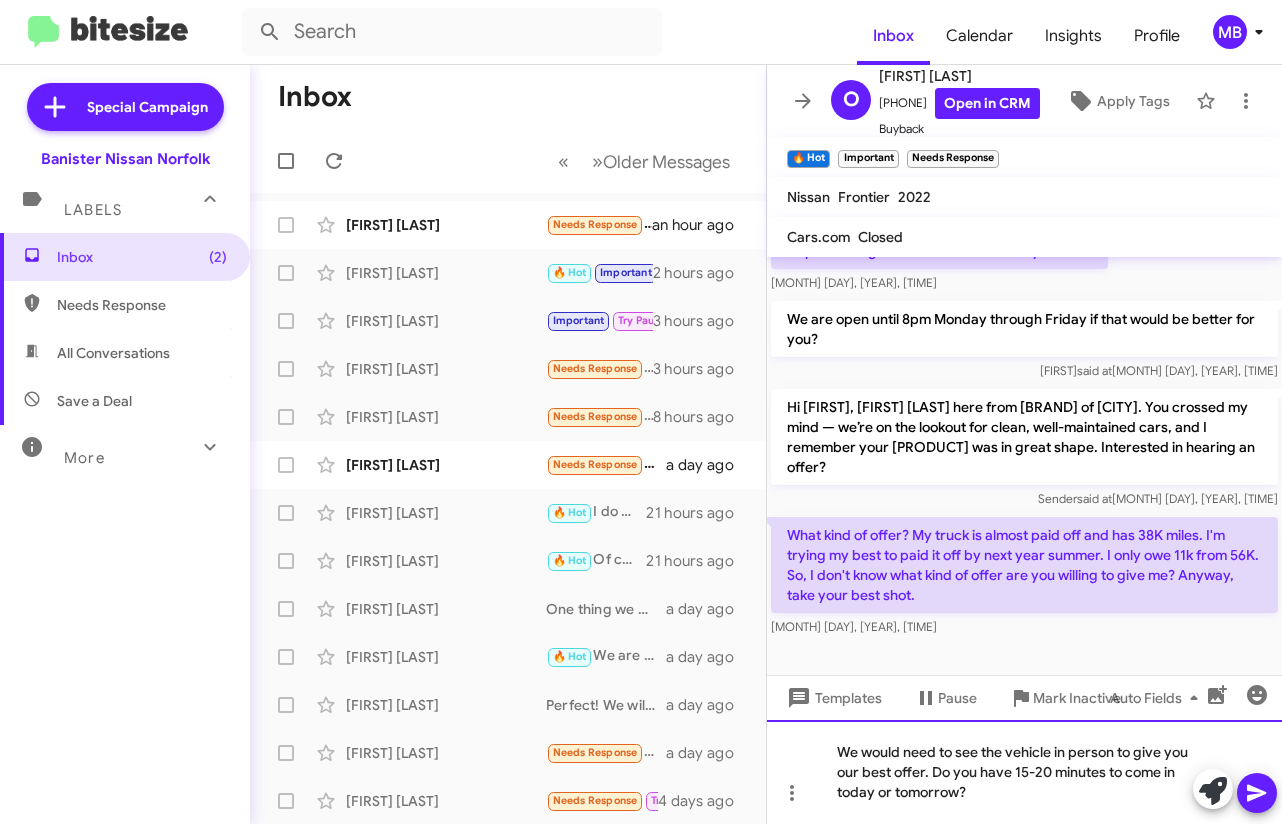 click on "We would need to see the vehicle in person to give you our best offer. Do you have 15-20 minutes to come in today or tomorrow?" at bounding box center [1024, 772] 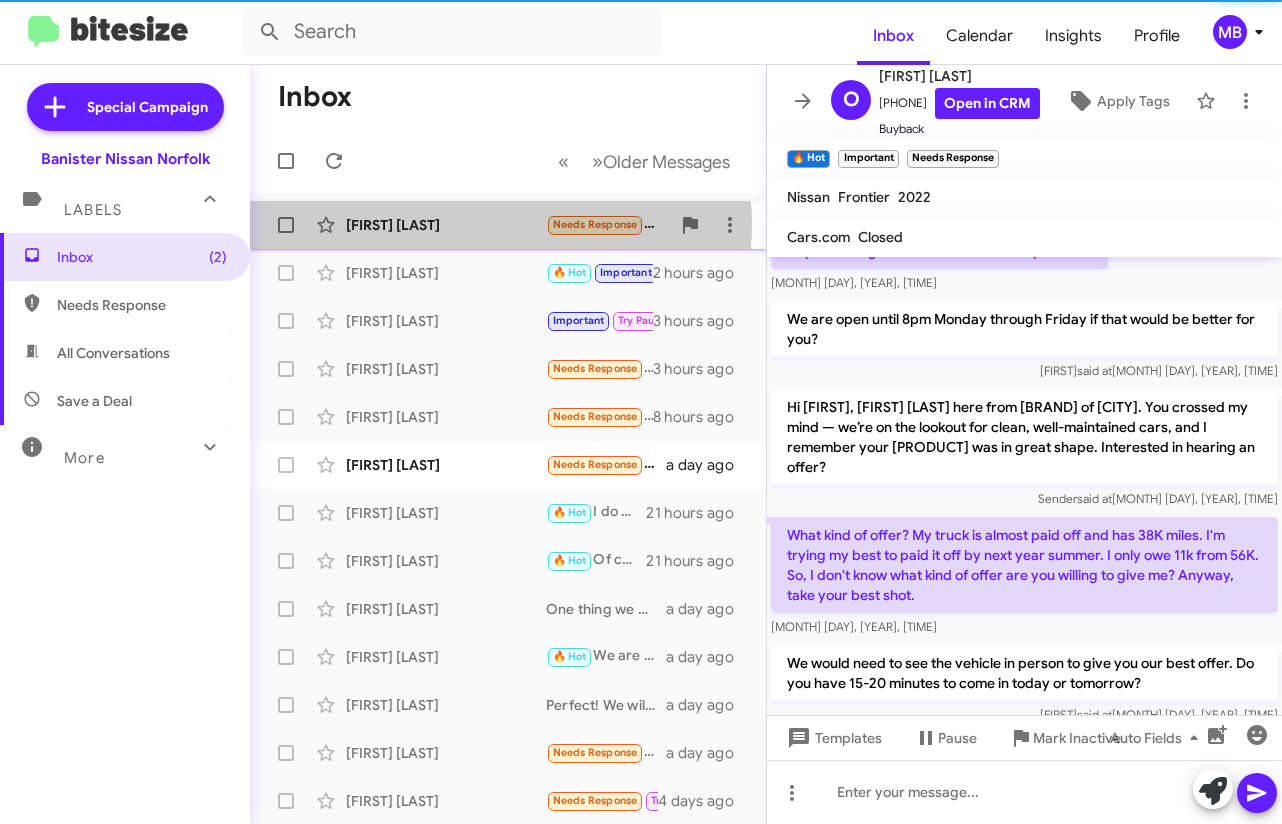 scroll, scrollTop: 0, scrollLeft: 0, axis: both 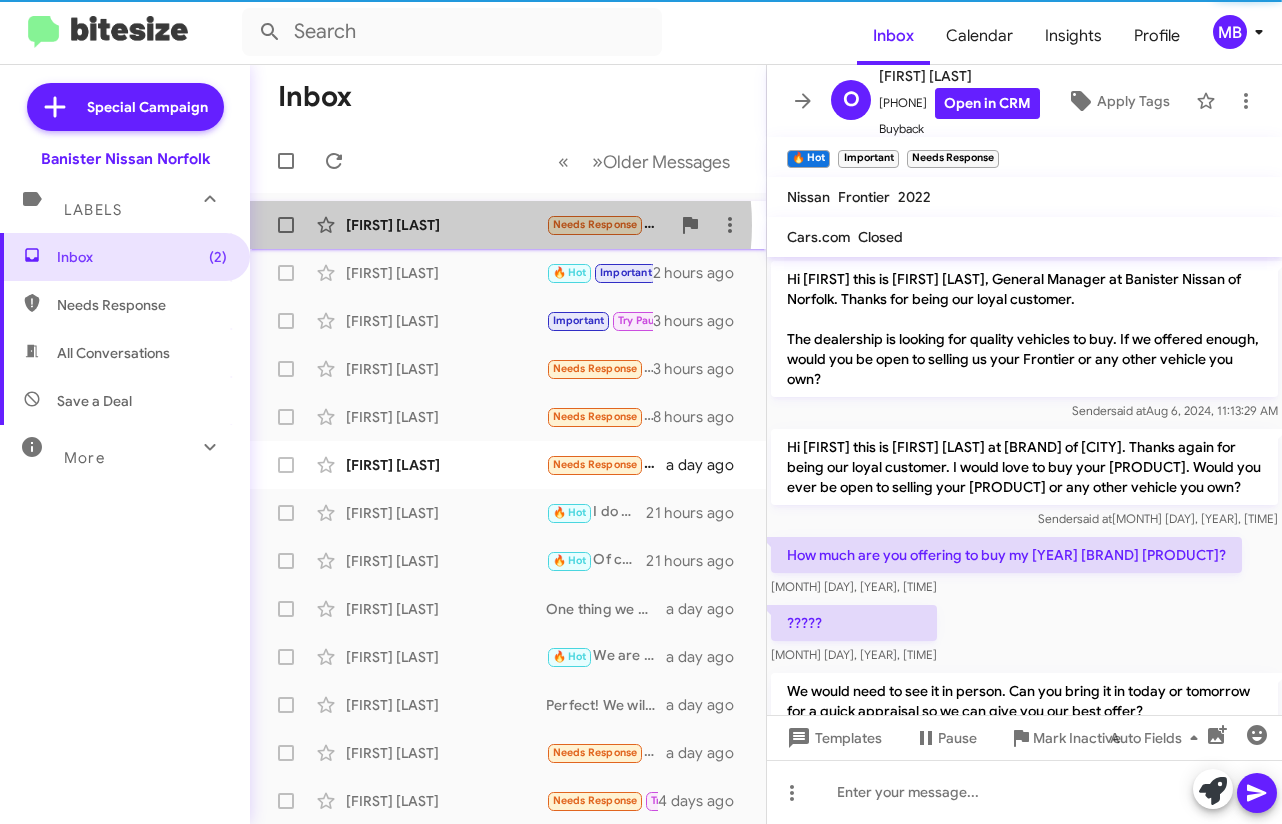 click on "[FIRST] [LAST]" at bounding box center [446, 225] 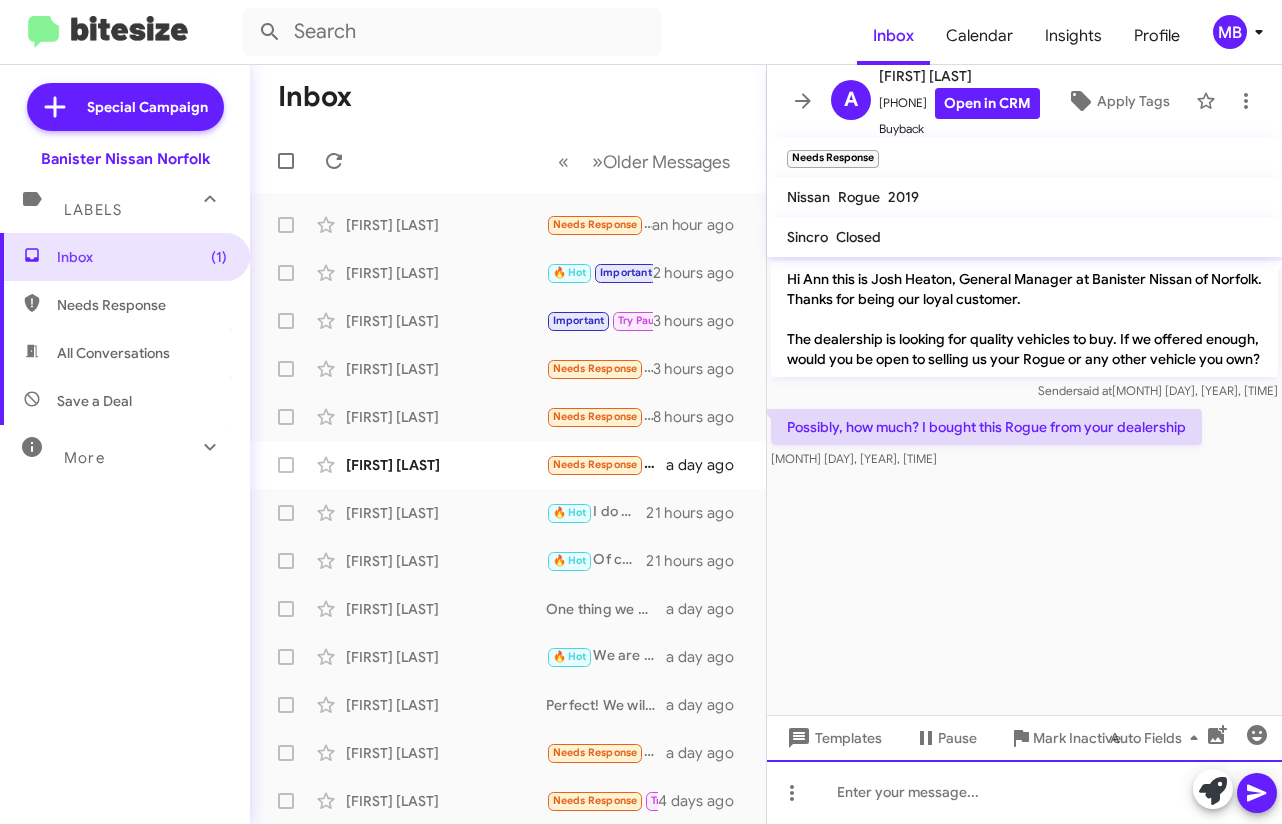 click at bounding box center [1024, 792] 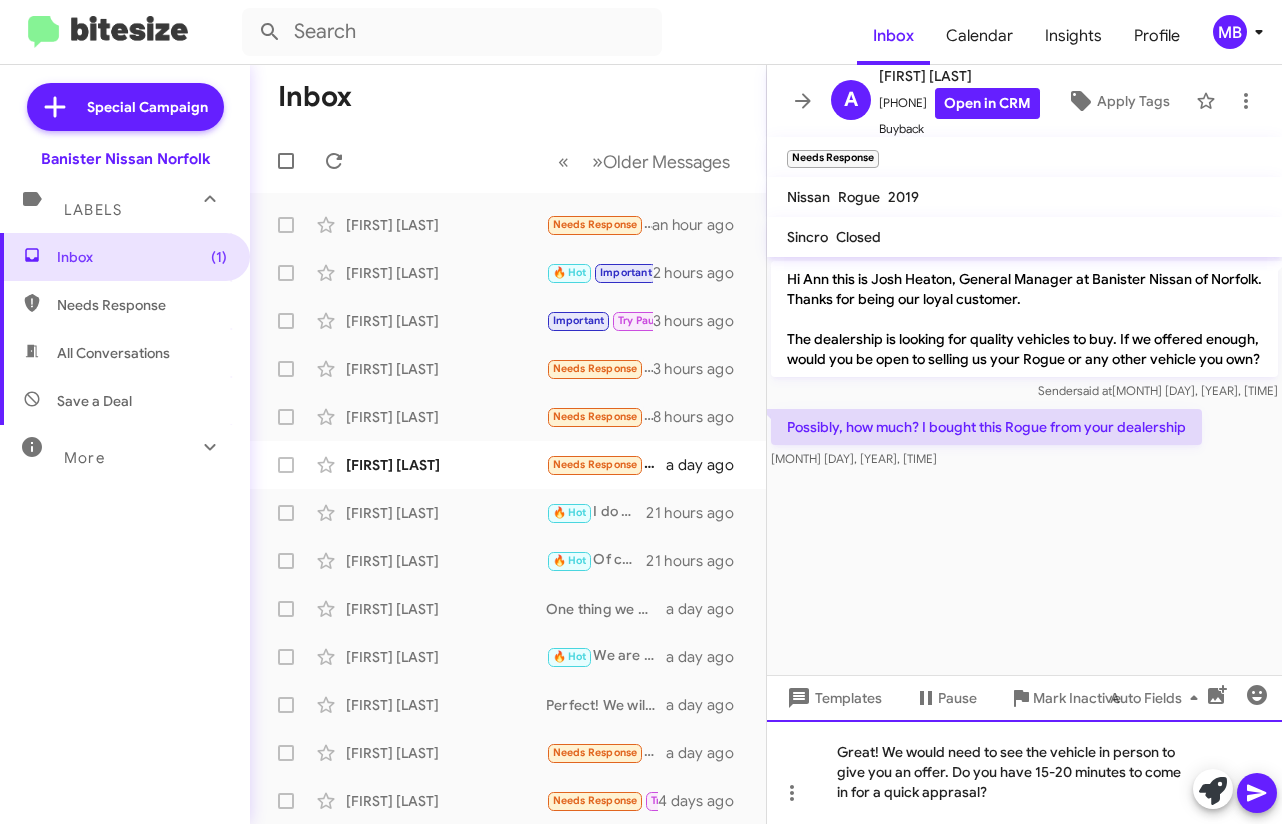 click on "Great! We would need to see the vehicle in person to give you an offer. Do you have 15-20 minutes to come in for a quick apprasal?" at bounding box center (1024, 772) 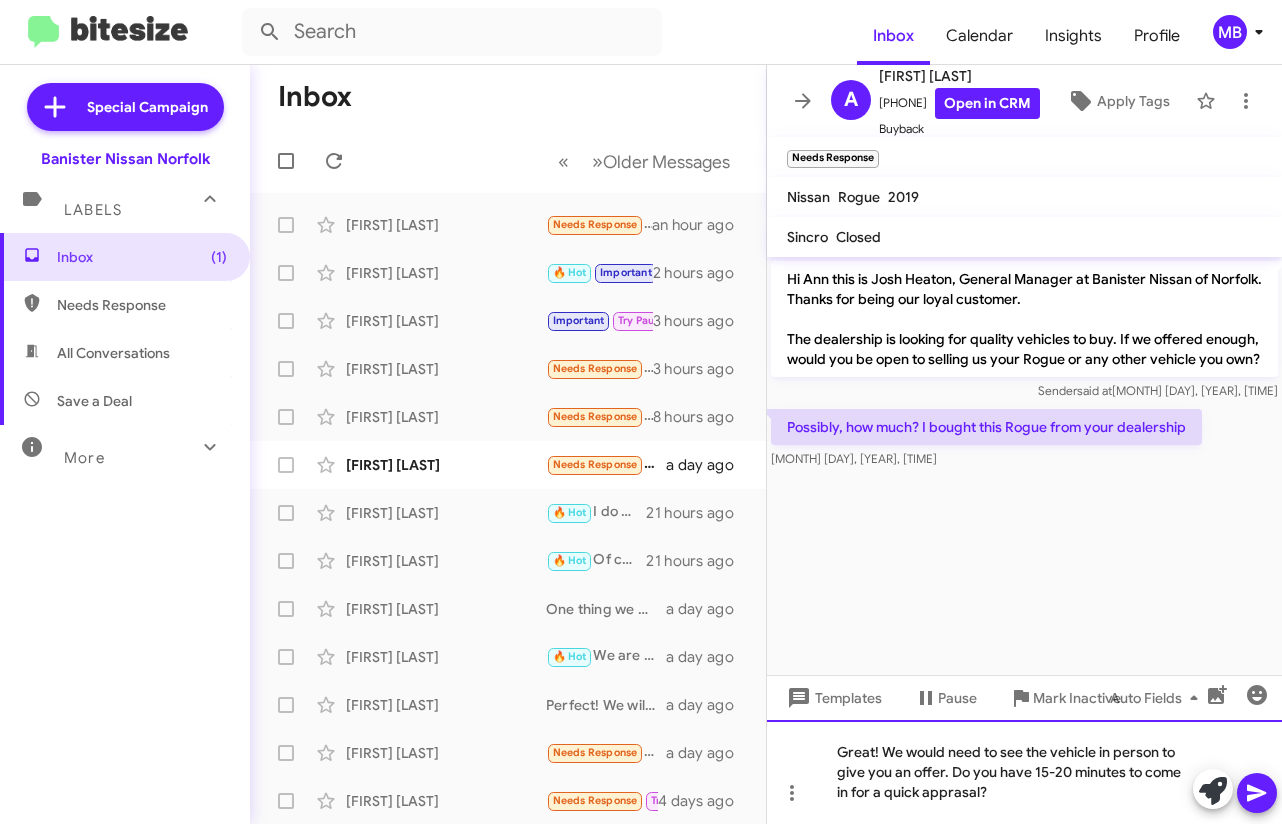 click on "appra i sal" at bounding box center [0, 0] 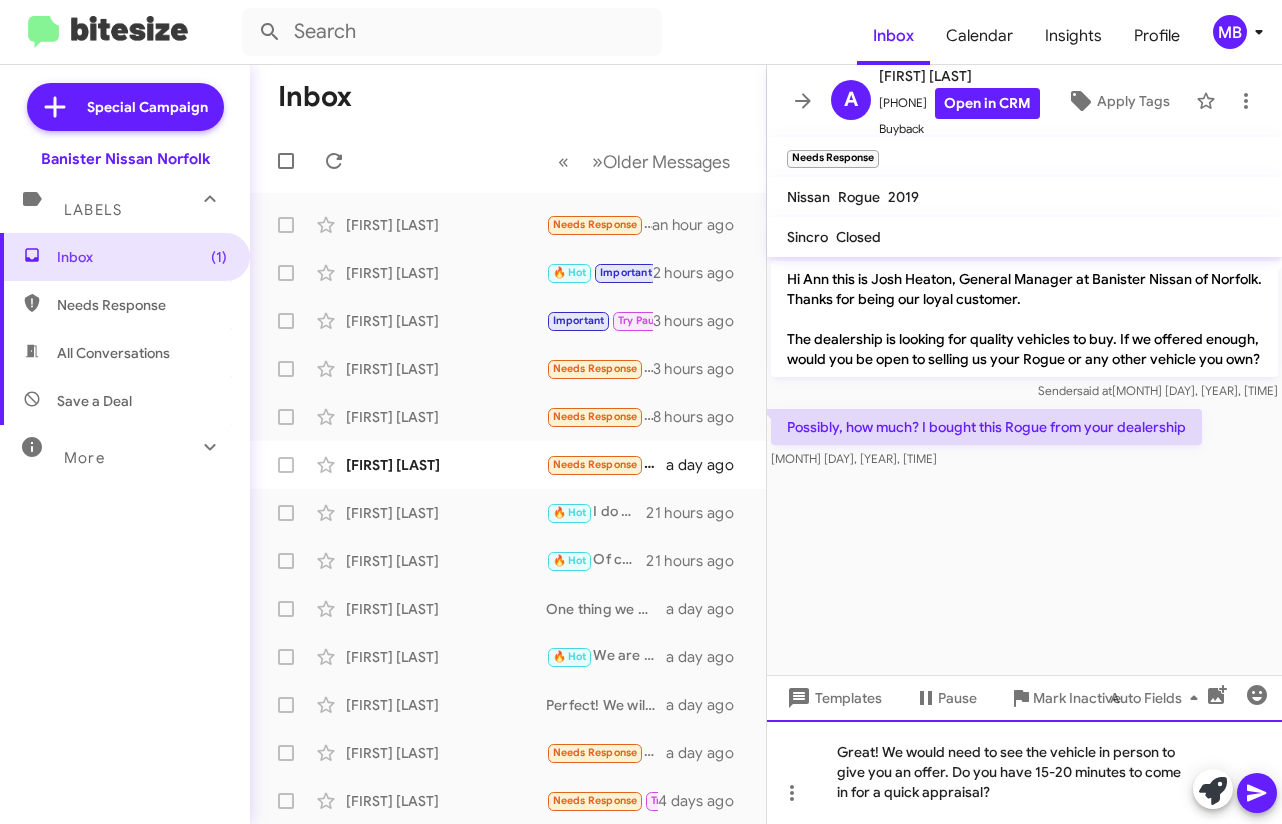 click on "Great! We would need to see the vehicle in person to give you an offer. Do you have 15-20 minutes to come in for a quick appraisal?" at bounding box center [1024, 772] 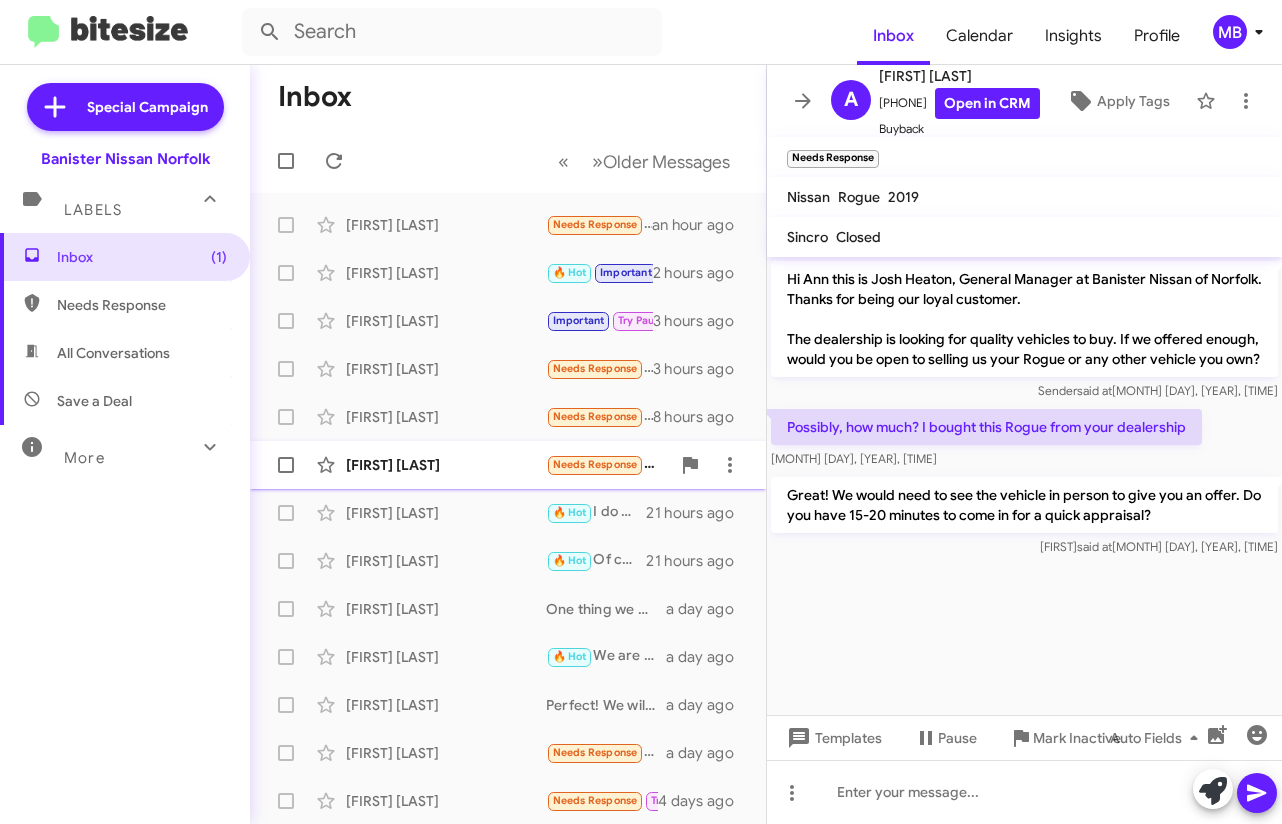 click on "[FIRST] [LAST]" at bounding box center [446, 465] 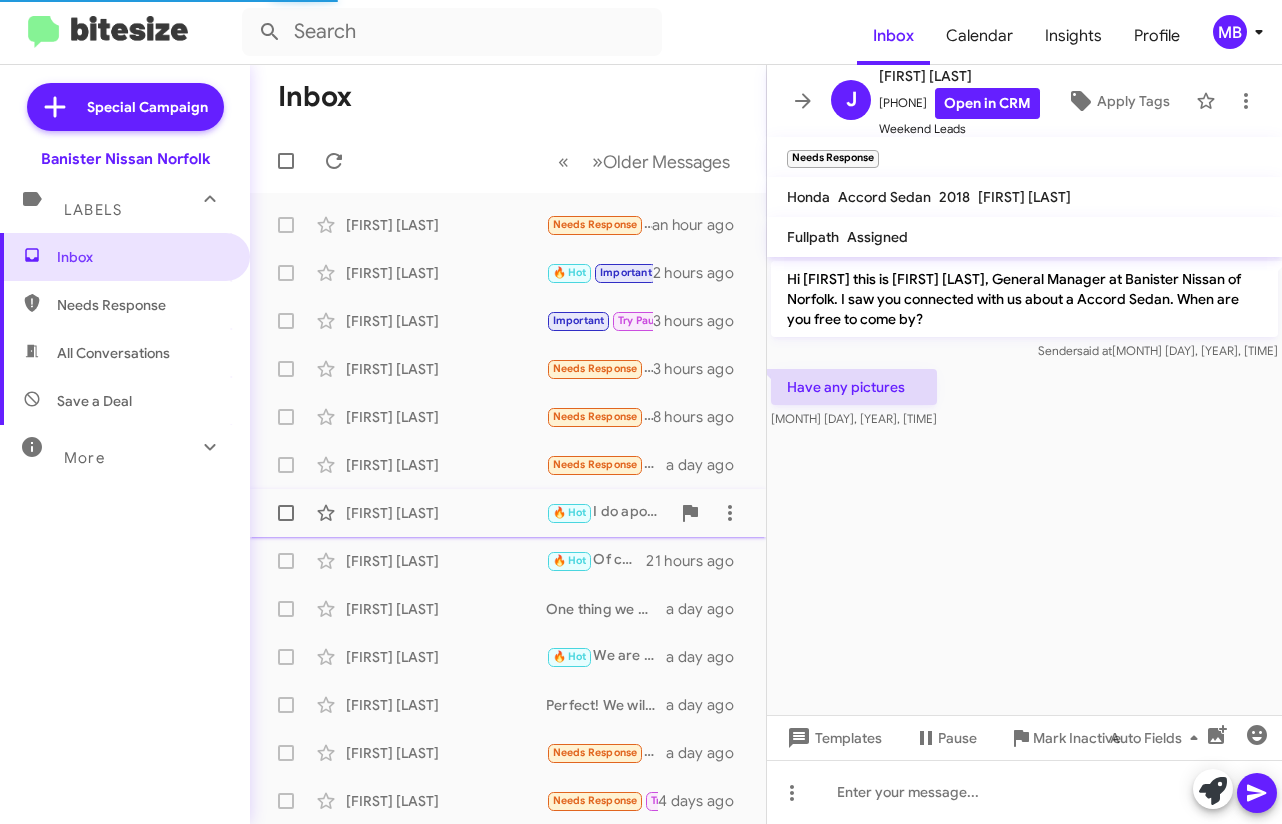 click on "[FIRST] [LAST] 🔥 Hot   I do apologize! What time works best for you?   [TIME_AGO]" at bounding box center [508, 225] 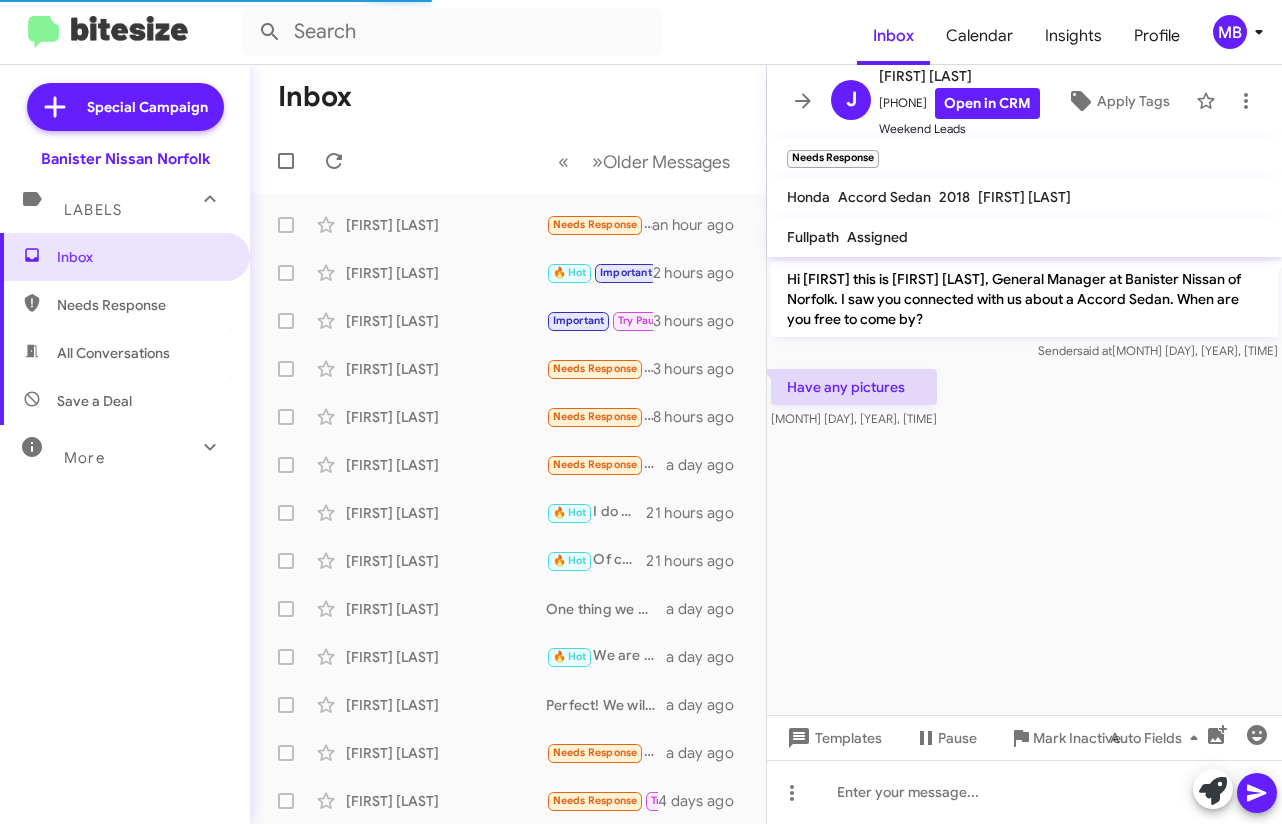 click on "Needs Response" at bounding box center [142, 305] 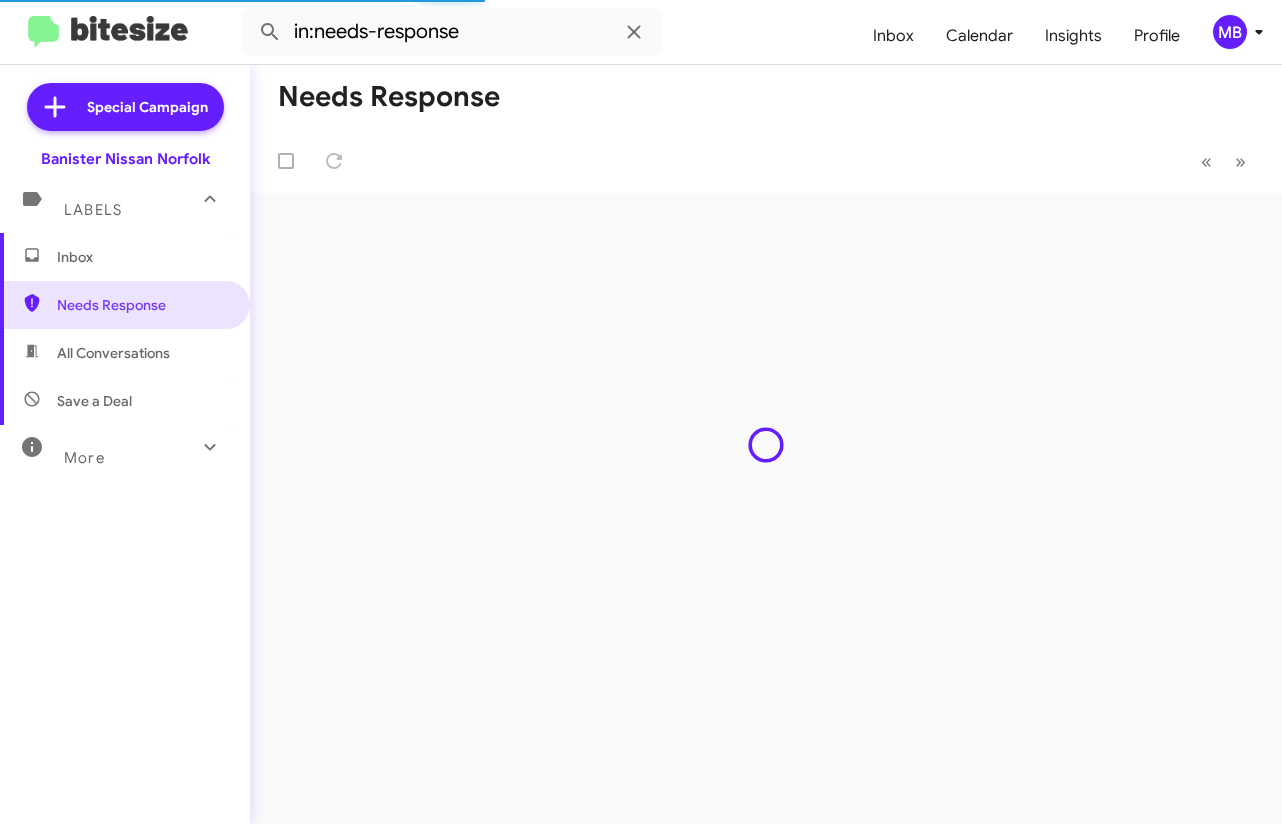 click on "Inbox" at bounding box center [125, 257] 